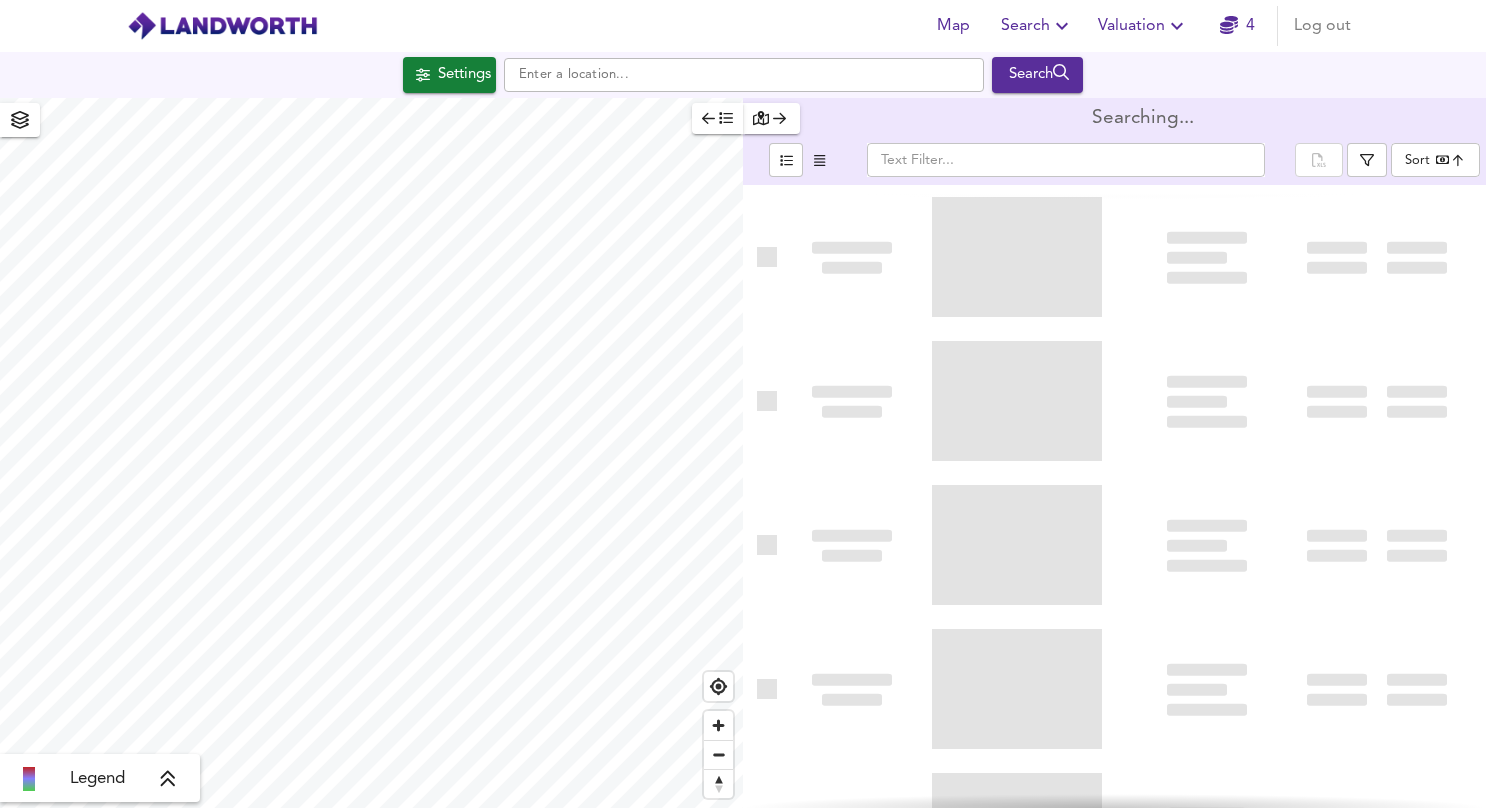 scroll, scrollTop: 0, scrollLeft: 0, axis: both 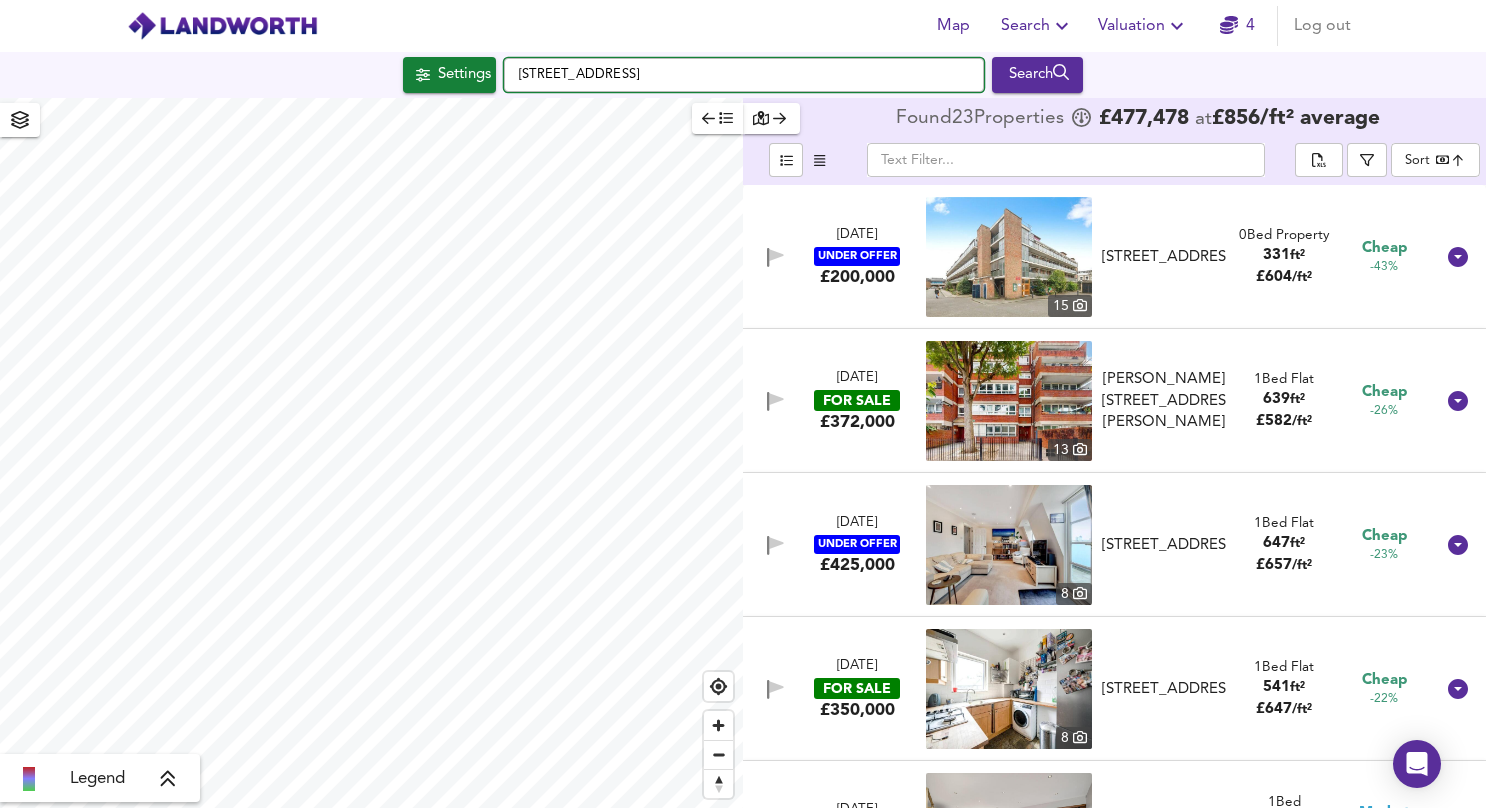 drag, startPoint x: 729, startPoint y: 67, endPoint x: 523, endPoint y: 72, distance: 206.06067 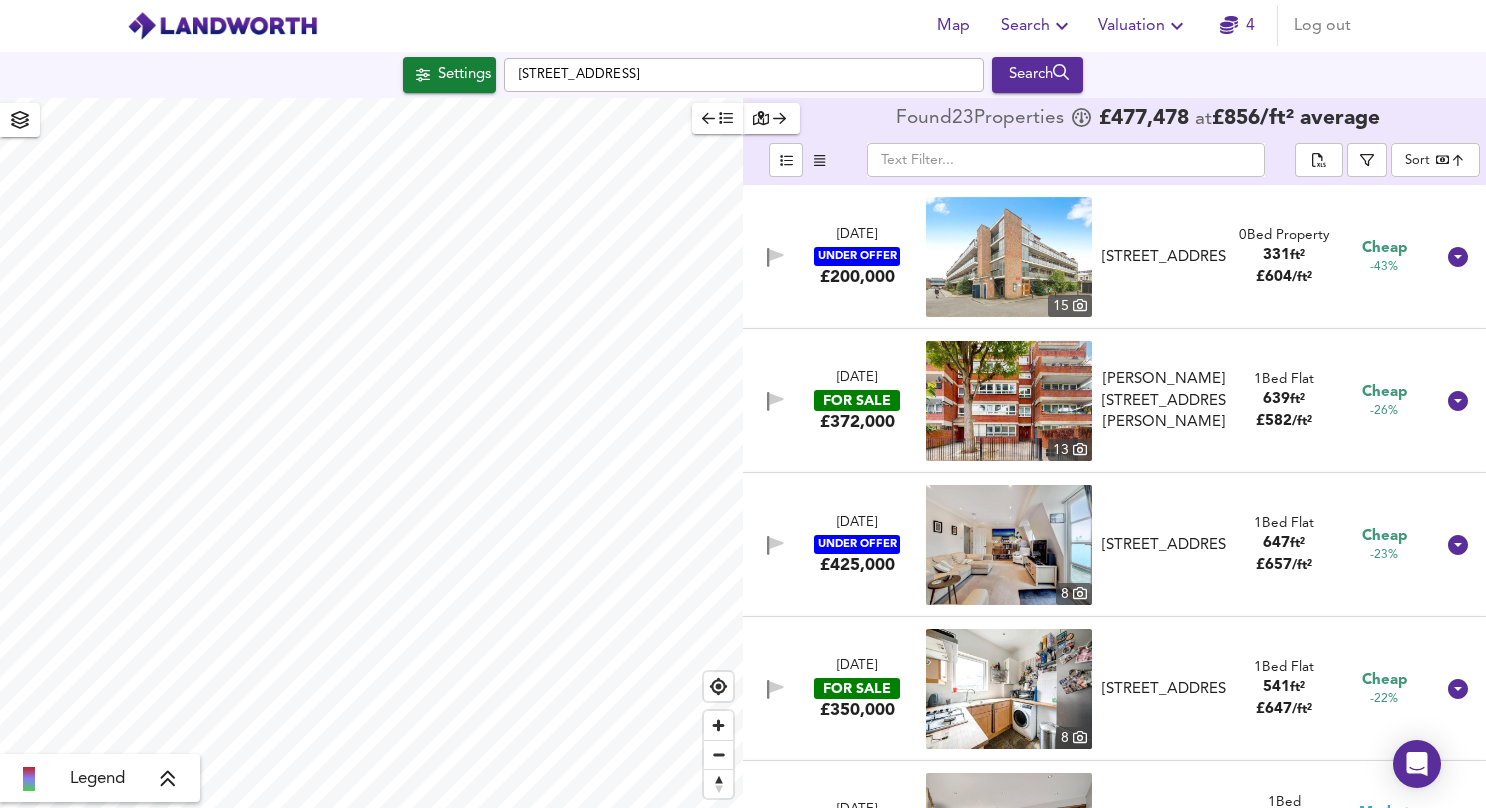 checkbox on "false" 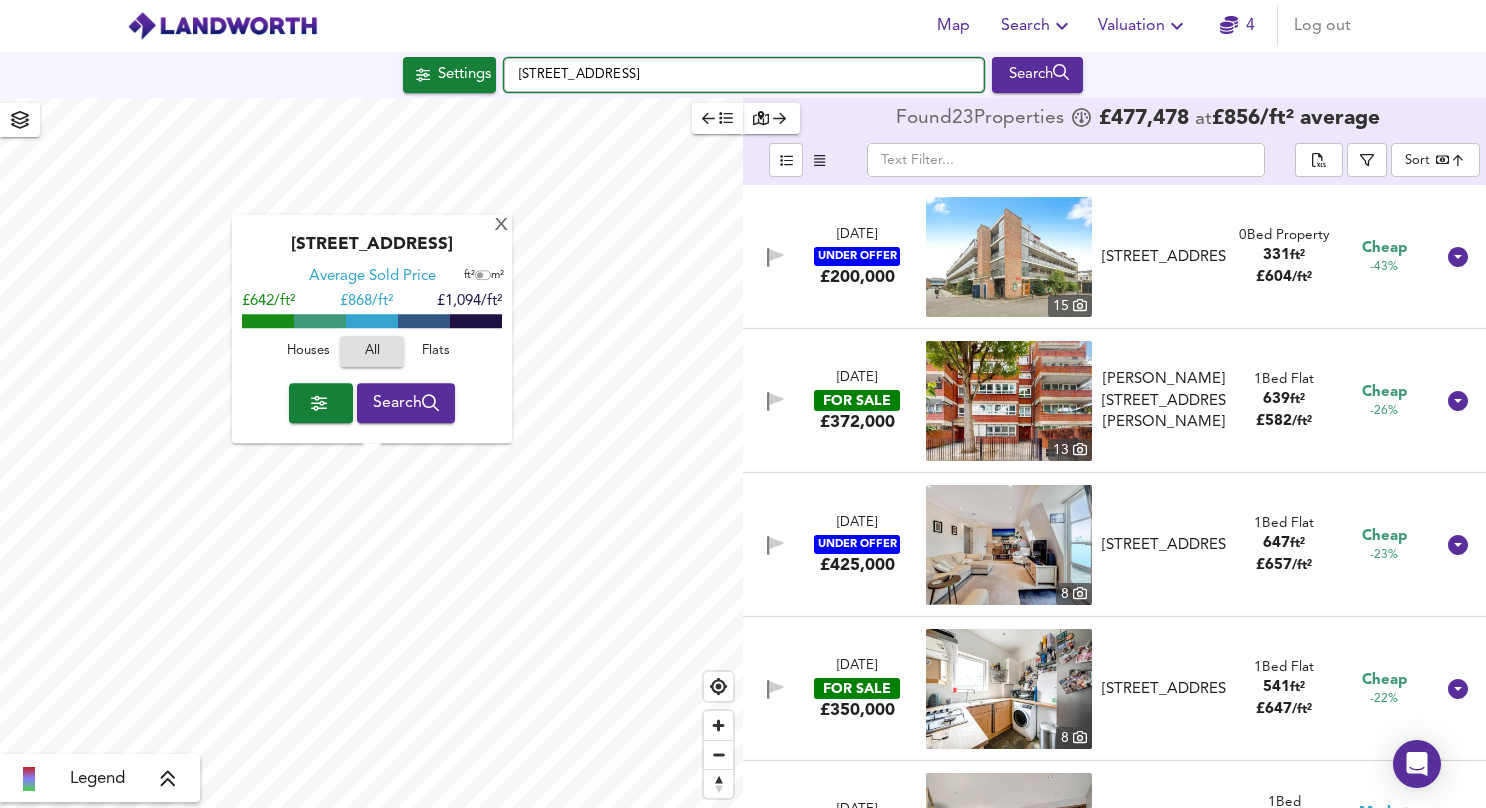 click on "[STREET_ADDRESS]" at bounding box center (744, 75) 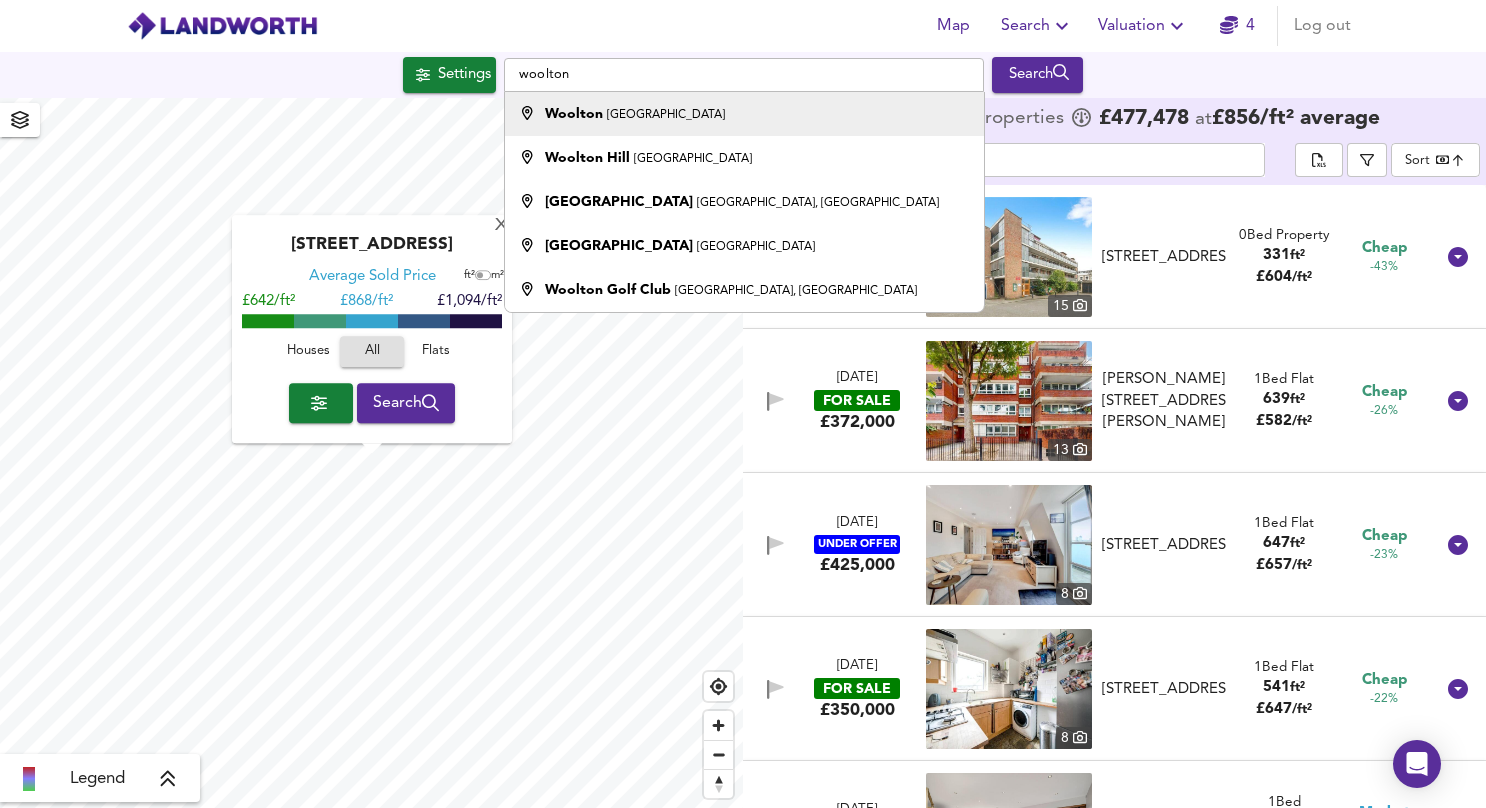 click on "Woolton   Liverpool" at bounding box center [744, 114] 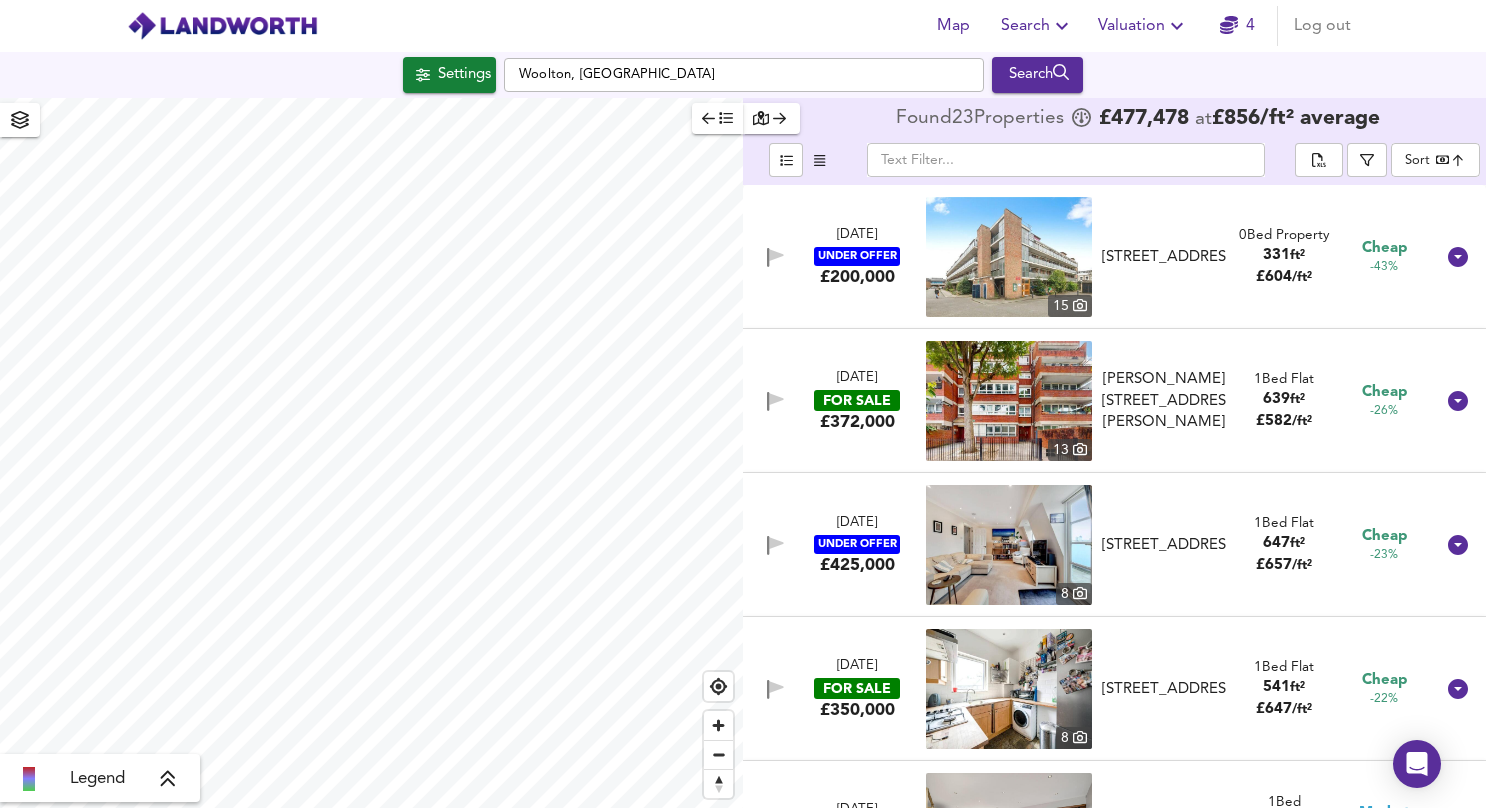 click on "Settings" at bounding box center [464, 75] 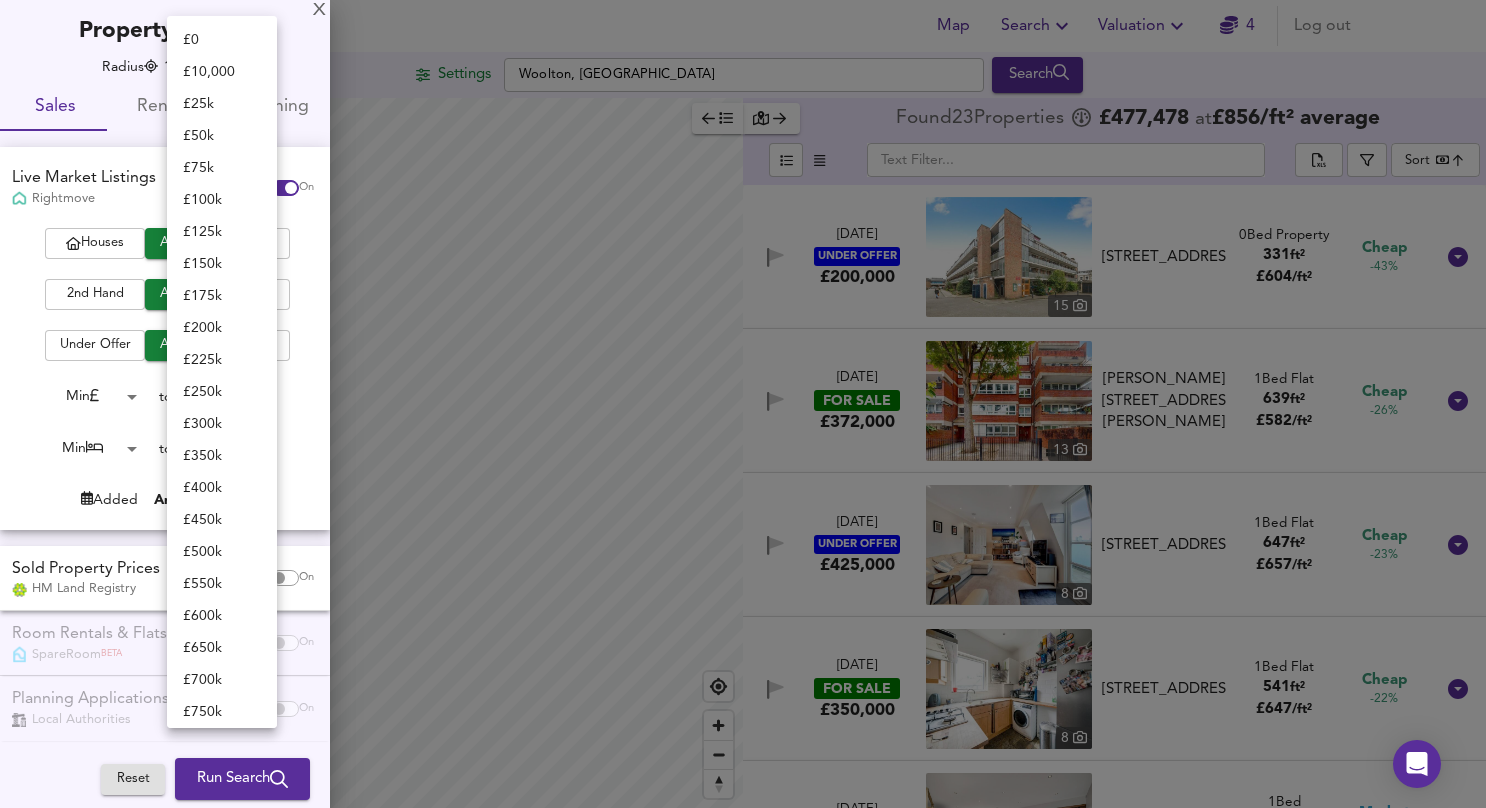 click on "Map Search Valuation    4 Log out        Settings     [GEOGRAPHIC_DATA], [GEOGRAPHIC_DATA]        Search            Legend       Found  23  Propert ies     £ 477,478   at  £ 856 / ft²   average              ​         Sort   bestdeal ​ [DATE] UNDER OFFER £200,000     [STREET_ADDRESS] 0  Bed   Property 331 ft² £ 604 / ft²   Cheap -43% [DATE] FOR SALE £372,000     [STREET_ADDRESS][PERSON_NAME][PERSON_NAME] [PERSON_NAME][STREET_ADDRESS][PERSON_NAME] 1  Bed   Flat 639 ft² £ 582 / ft²   Cheap -26% [DATE] UNDER OFFER £425,000     [STREET_ADDRESS] 1  Bed   Flat 647 ft² £ 657 / ft²   Cheap -23% [DATE] FOR SALE £350,000     [STREET_ADDRESS] 1  Bed   Flat 541 ft² £ 647 /" at bounding box center (743, 404) 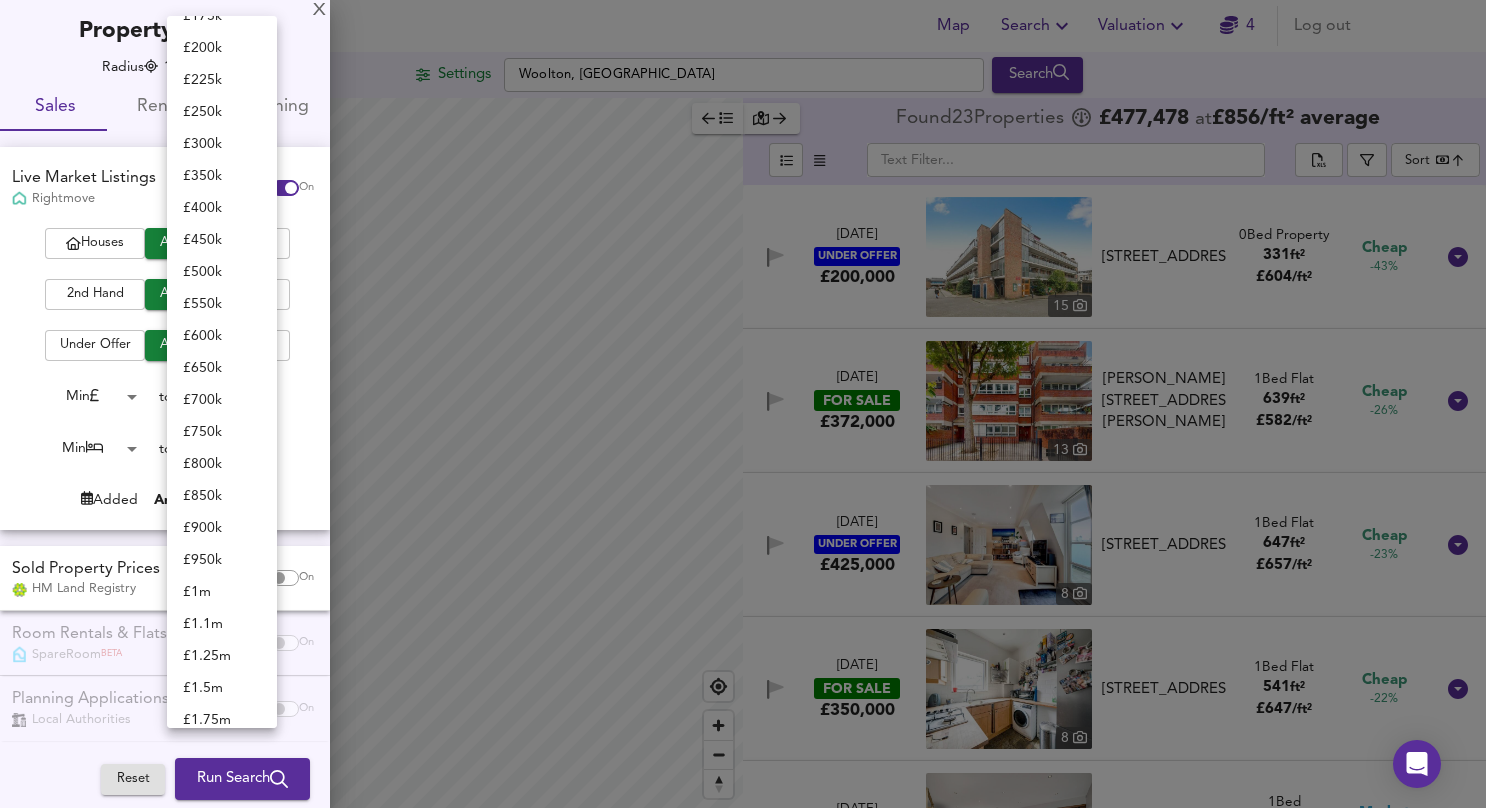 scroll, scrollTop: 80, scrollLeft: 0, axis: vertical 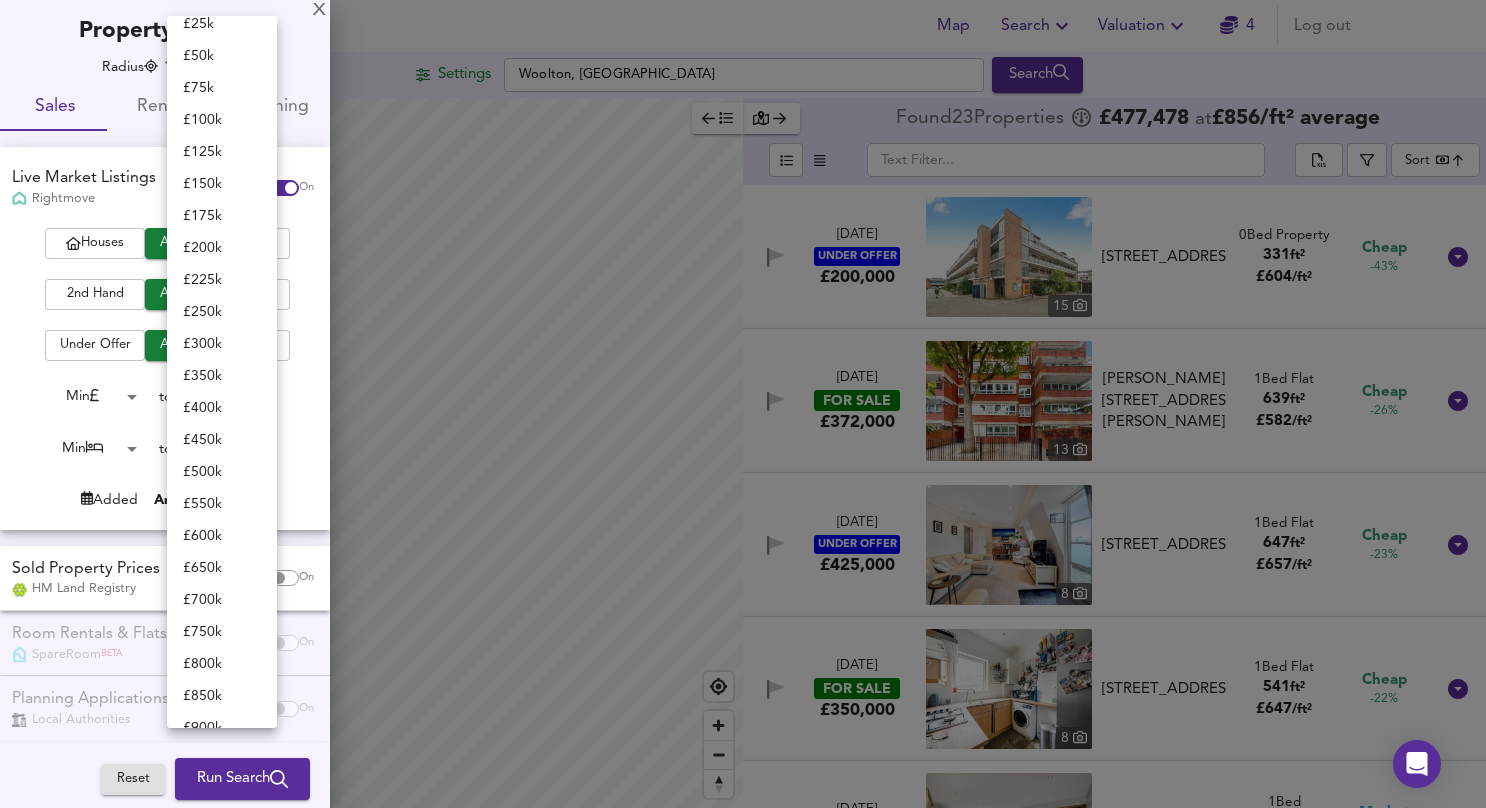 click on "£ 200k" at bounding box center (222, 248) 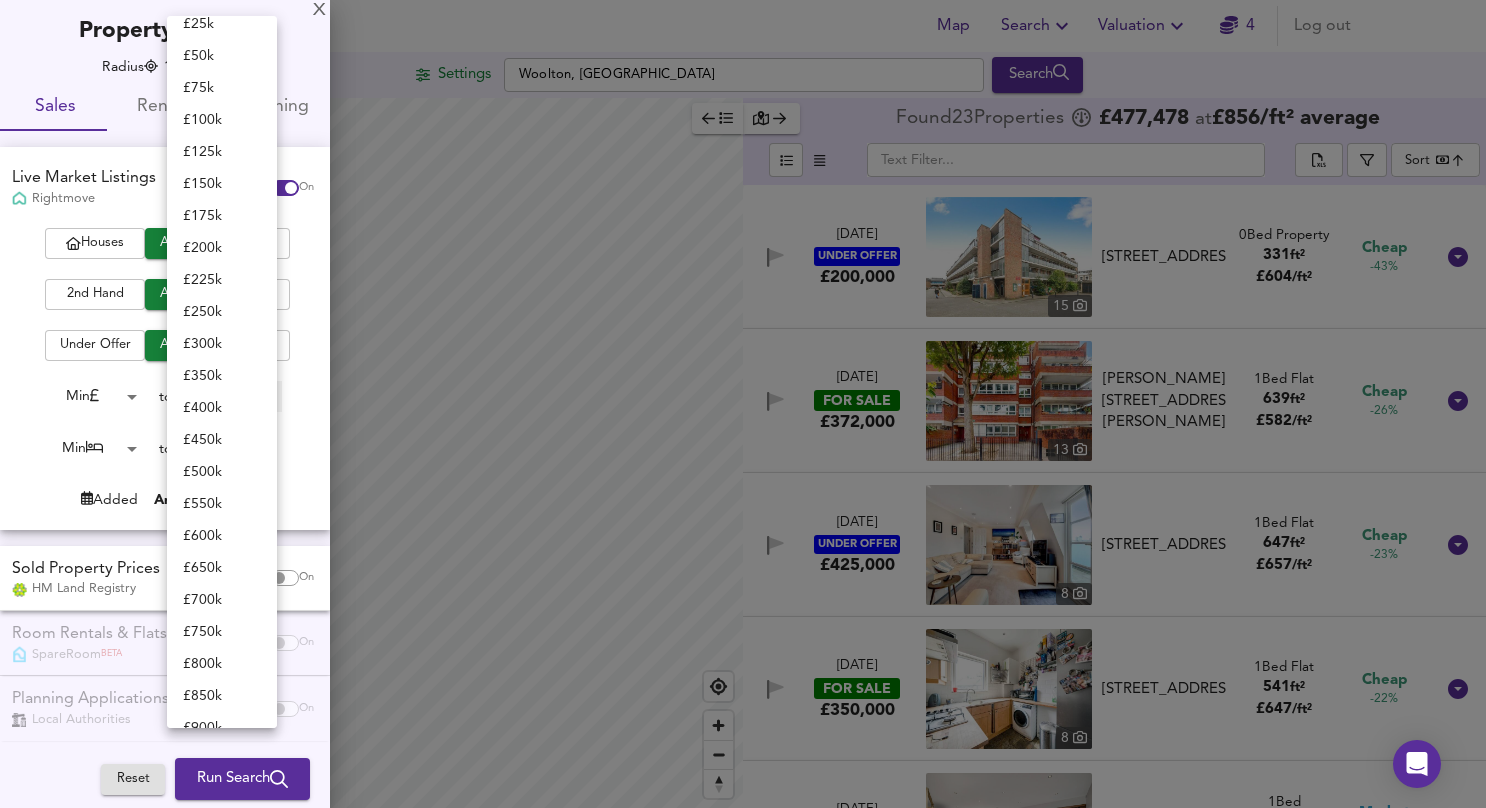 type on "200000" 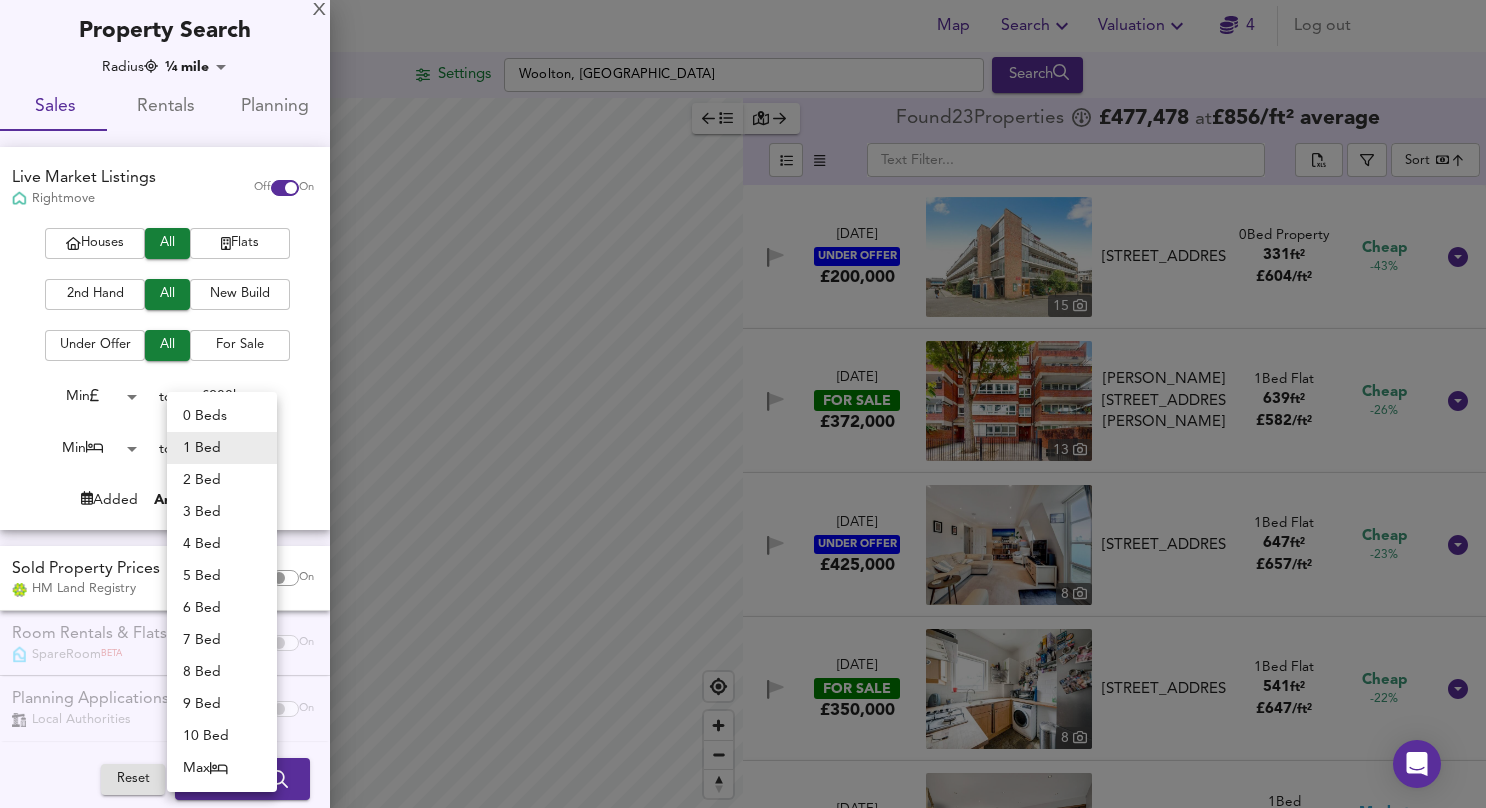 click on "Map Search Valuation    4 Log out        Settings     [GEOGRAPHIC_DATA], [GEOGRAPHIC_DATA]        Search            Legend       Found  23  Propert ies     £ 477,478   at  £ 856 / ft²   average              ​         Sort   bestdeal ​ [DATE] UNDER OFFER £200,000     [STREET_ADDRESS] 0  Bed   Property 331 ft² £ 604 / ft²   Cheap -43% [DATE] FOR SALE £372,000     [STREET_ADDRESS][PERSON_NAME][PERSON_NAME] [PERSON_NAME][STREET_ADDRESS][PERSON_NAME] 1  Bed   Flat 639 ft² £ 582 / ft²   Cheap -26% [DATE] UNDER OFFER £425,000     [STREET_ADDRESS] 1  Bed   Flat 647 ft² £ 657 / ft²   Cheap -23% [DATE] FOR SALE £350,000     [STREET_ADDRESS] 1  Bed   Flat 541 ft² £ 647 /" at bounding box center (743, 404) 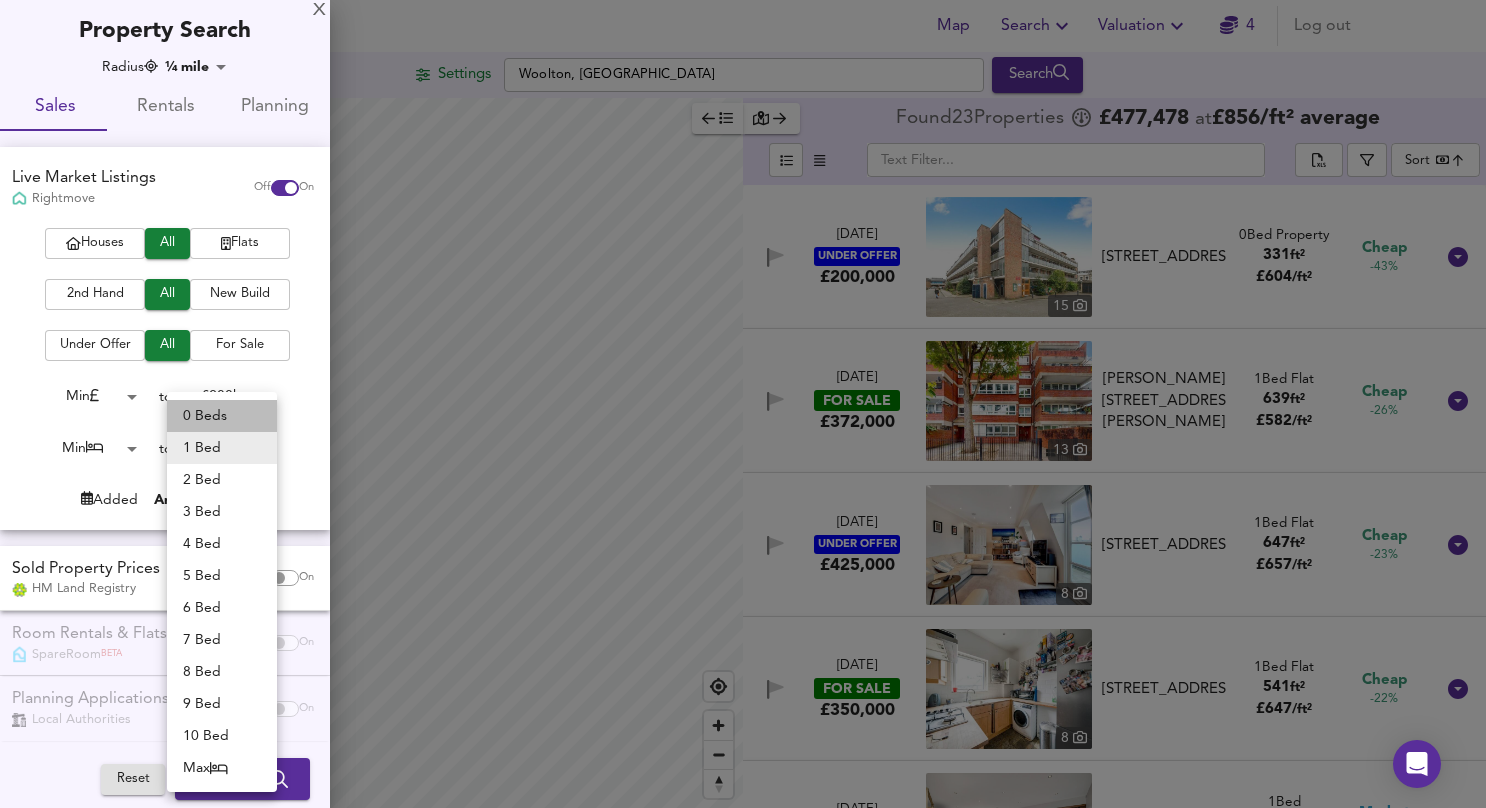 click on "0 Beds" at bounding box center (222, 416) 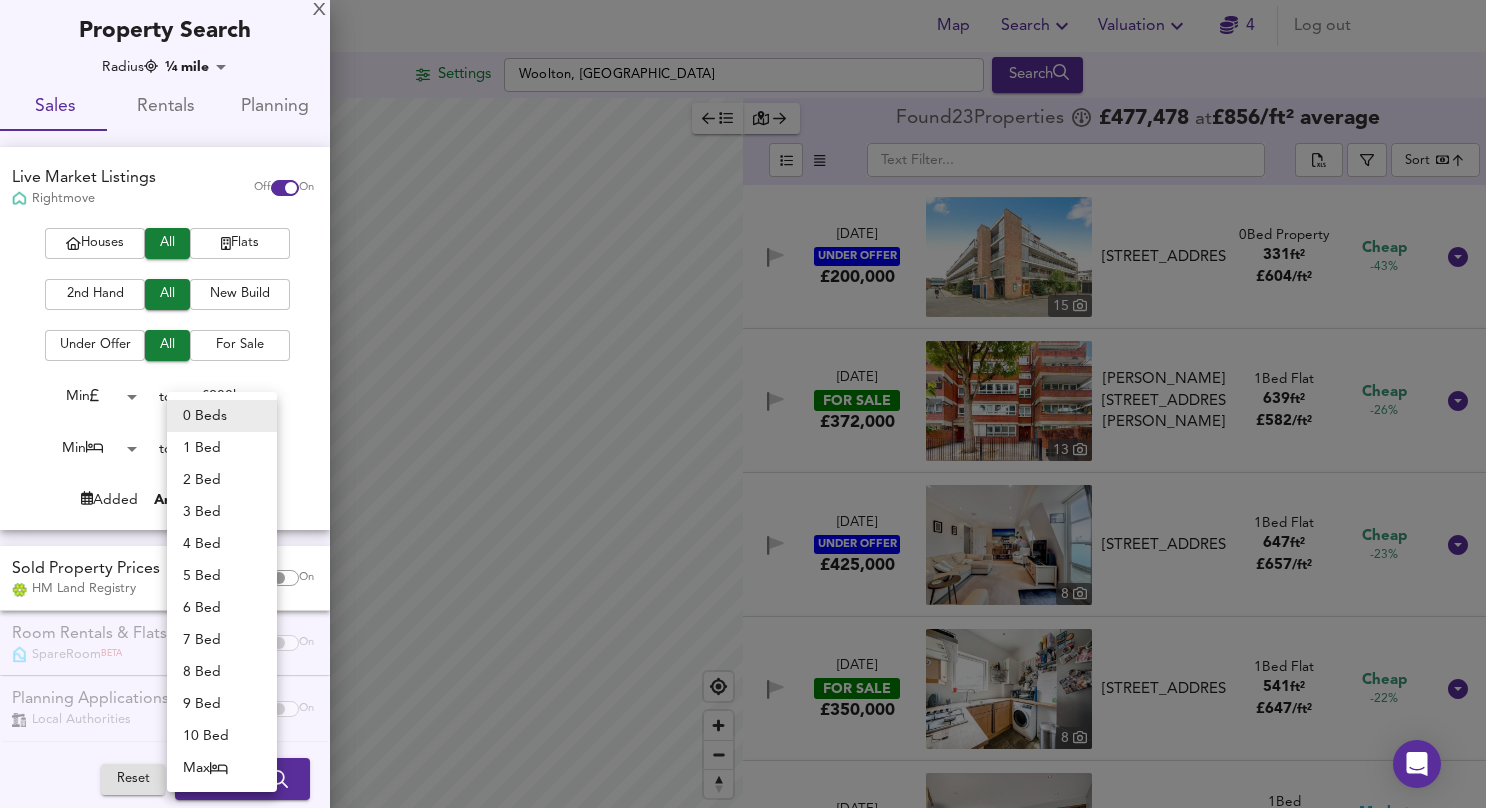 click on "Map Search Valuation    4 Log out        Settings     [GEOGRAPHIC_DATA], [GEOGRAPHIC_DATA]        Search            Legend       Found  23  Propert ies     £ 477,478   at  £ 856 / ft²   average              ​         Sort   bestdeal ​ [DATE] UNDER OFFER £200,000     [STREET_ADDRESS] 0  Bed   Property 331 ft² £ 604 / ft²   Cheap -43% [DATE] FOR SALE £372,000     [STREET_ADDRESS][PERSON_NAME][PERSON_NAME] [PERSON_NAME][STREET_ADDRESS][PERSON_NAME] 1  Bed   Flat 639 ft² £ 582 / ft²   Cheap -26% [DATE] UNDER OFFER £425,000     [STREET_ADDRESS] 1  Bed   Flat 647 ft² £ 657 / ft²   Cheap -23% [DATE] FOR SALE £350,000     [STREET_ADDRESS] 1  Bed   Flat 541 ft² £ 647 /" at bounding box center (743, 404) 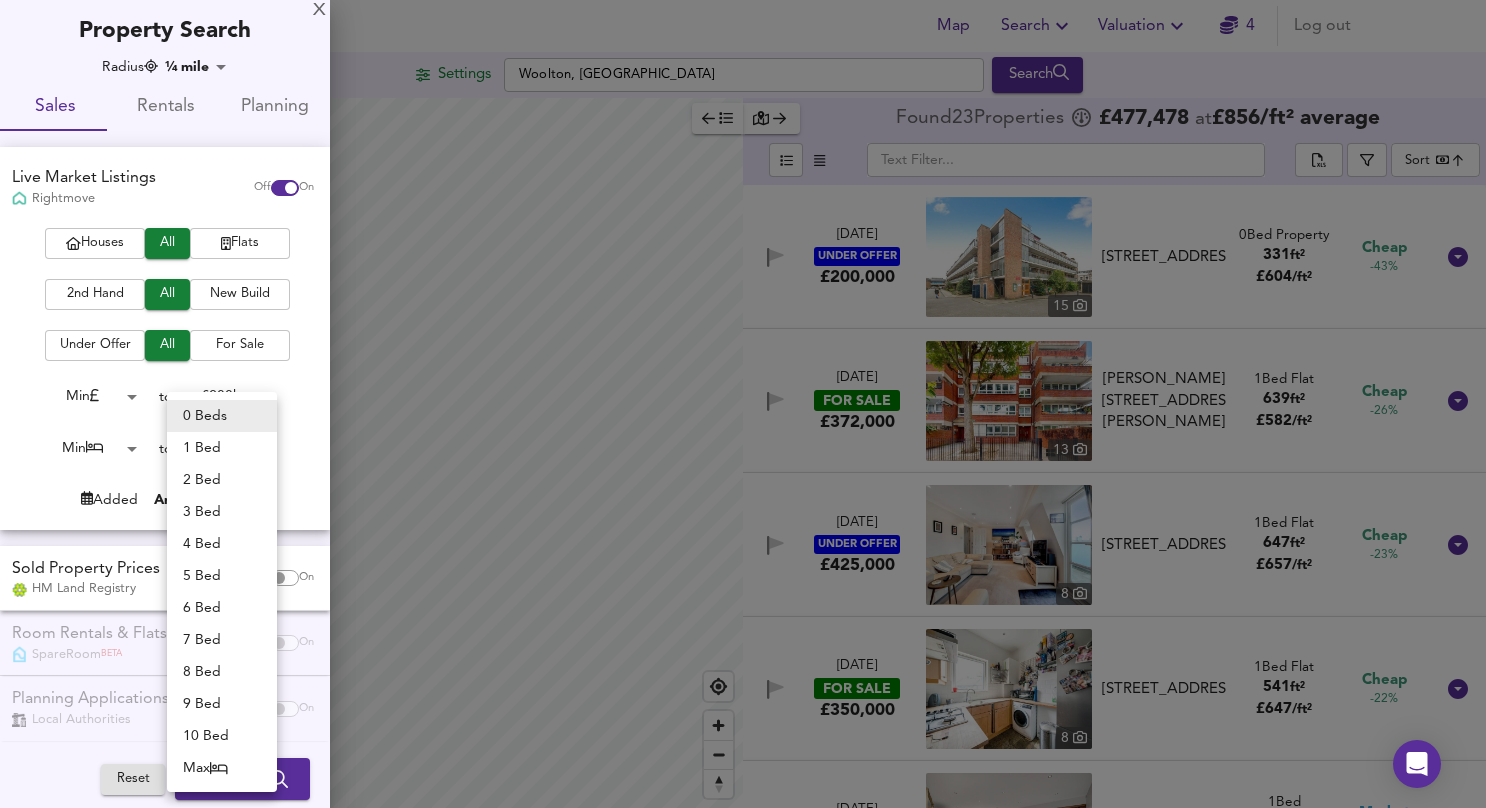 click on "Max" at bounding box center (222, 768) 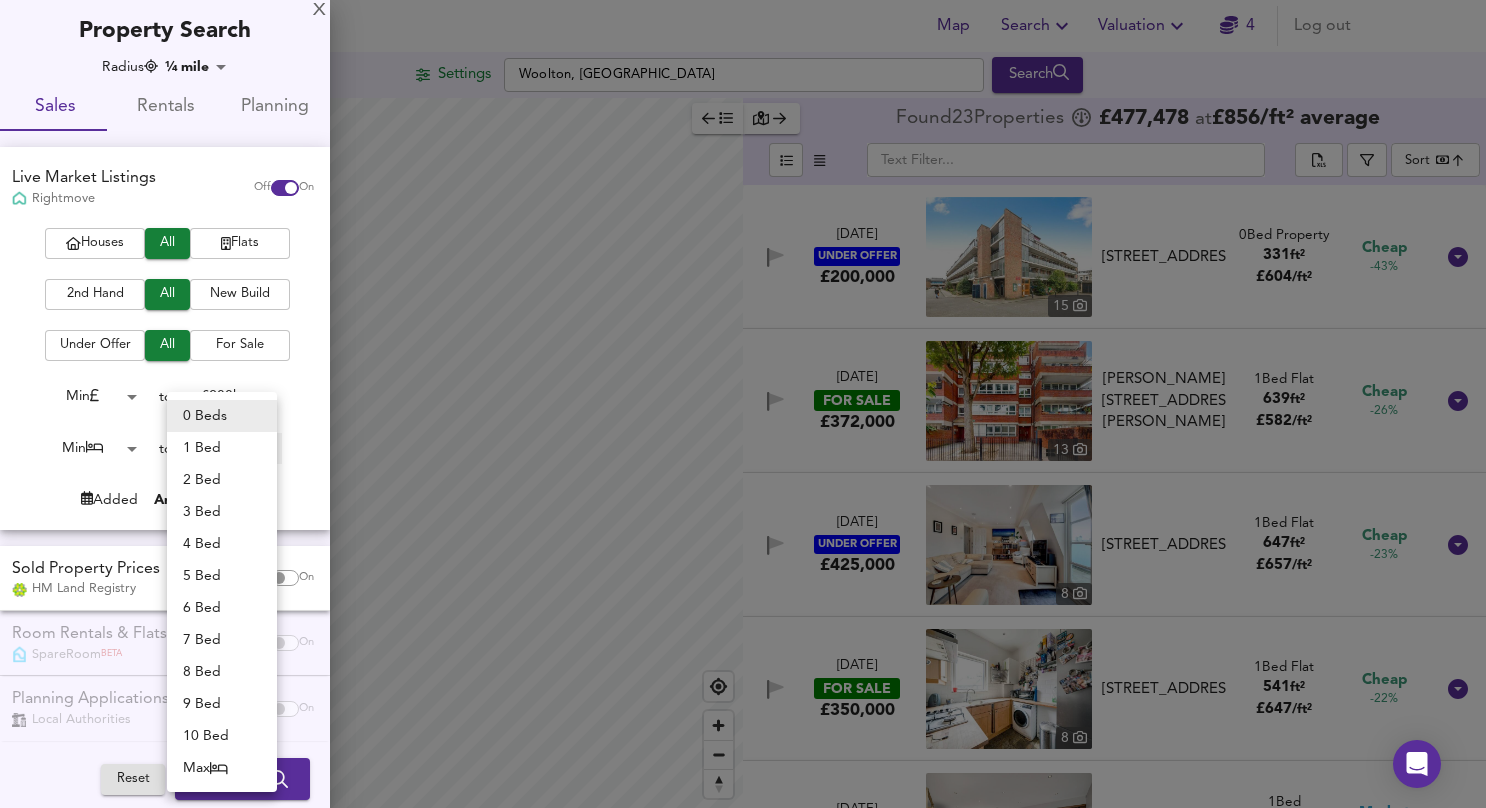 type on "50" 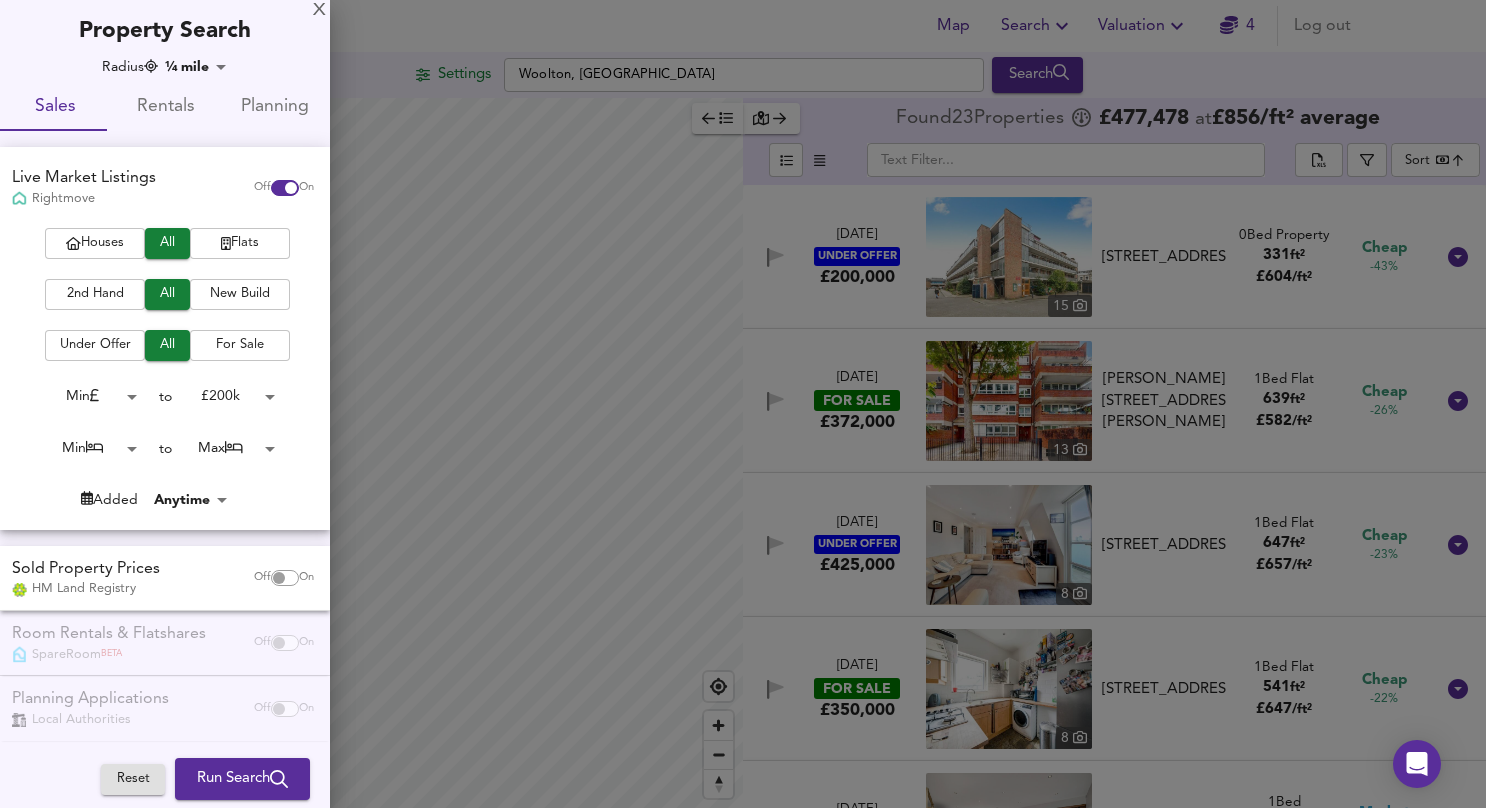 click on "Run Search" at bounding box center (242, 779) 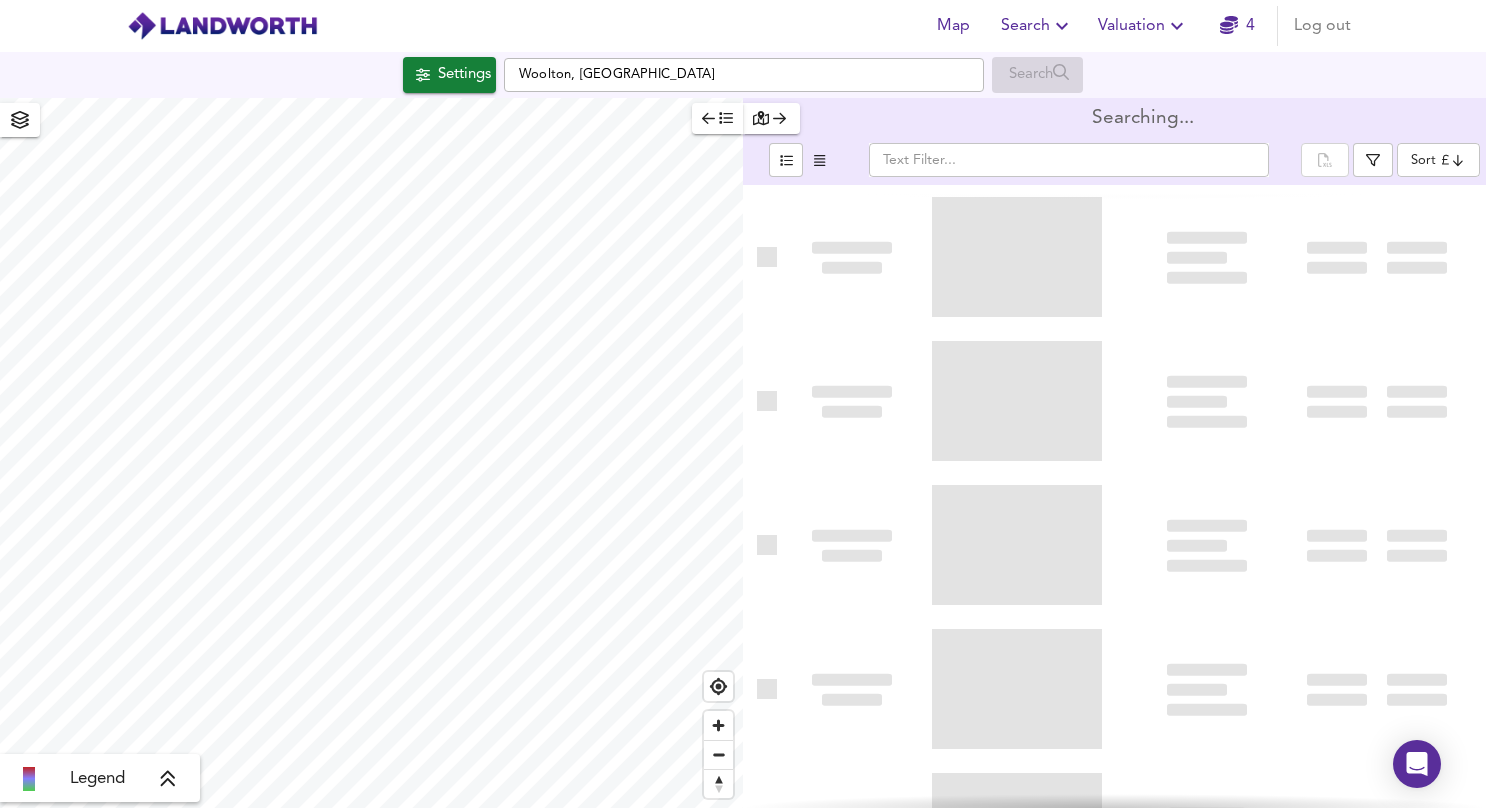 type on "bestdeal" 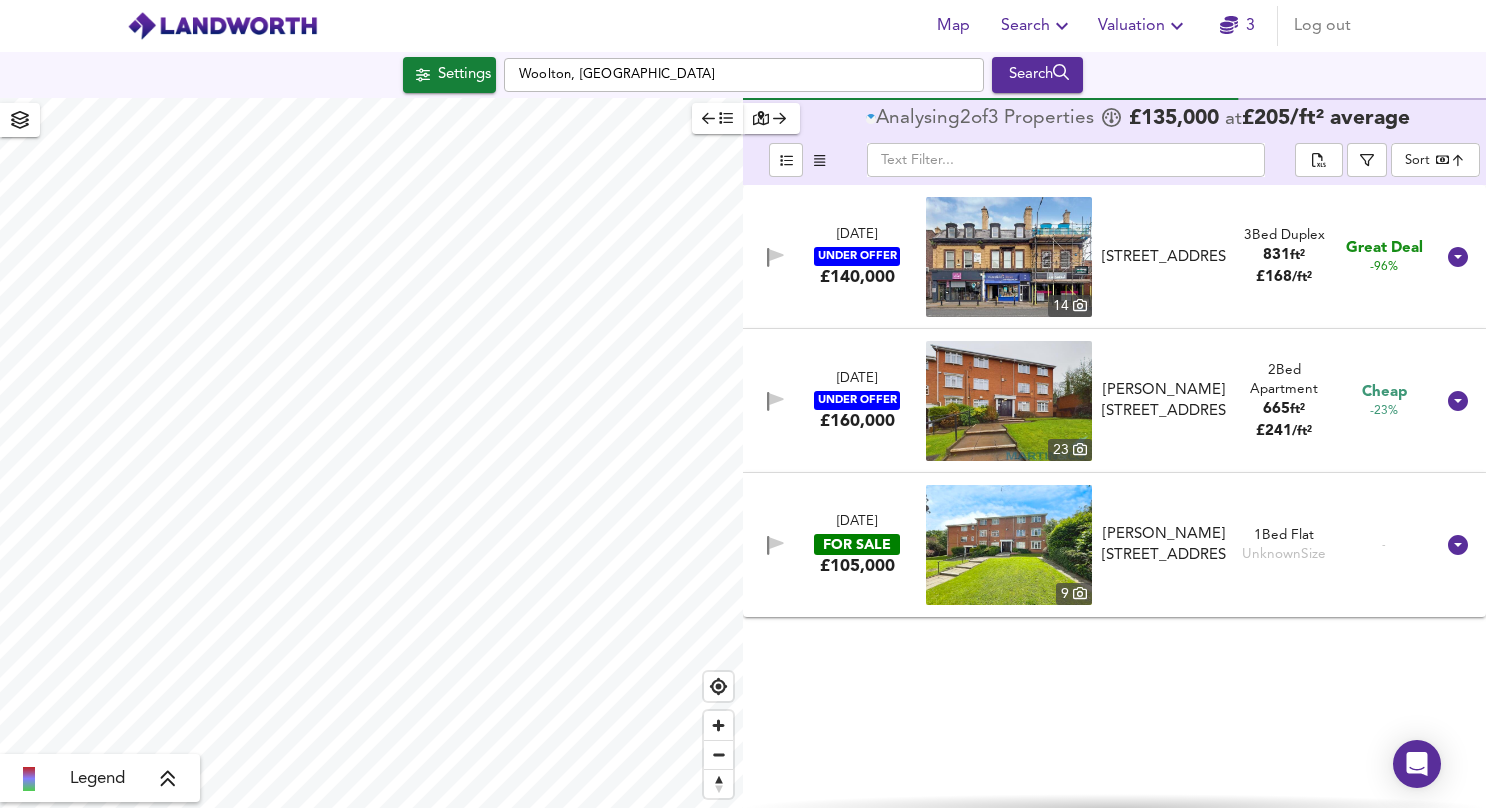 click on "[DATE] UNDER OFFER £140,000     [STREET_ADDRESS] 3  Bed   Duplex 831 ft² £ 168 / ft²   Great Deal -96%" at bounding box center (1090, 257) 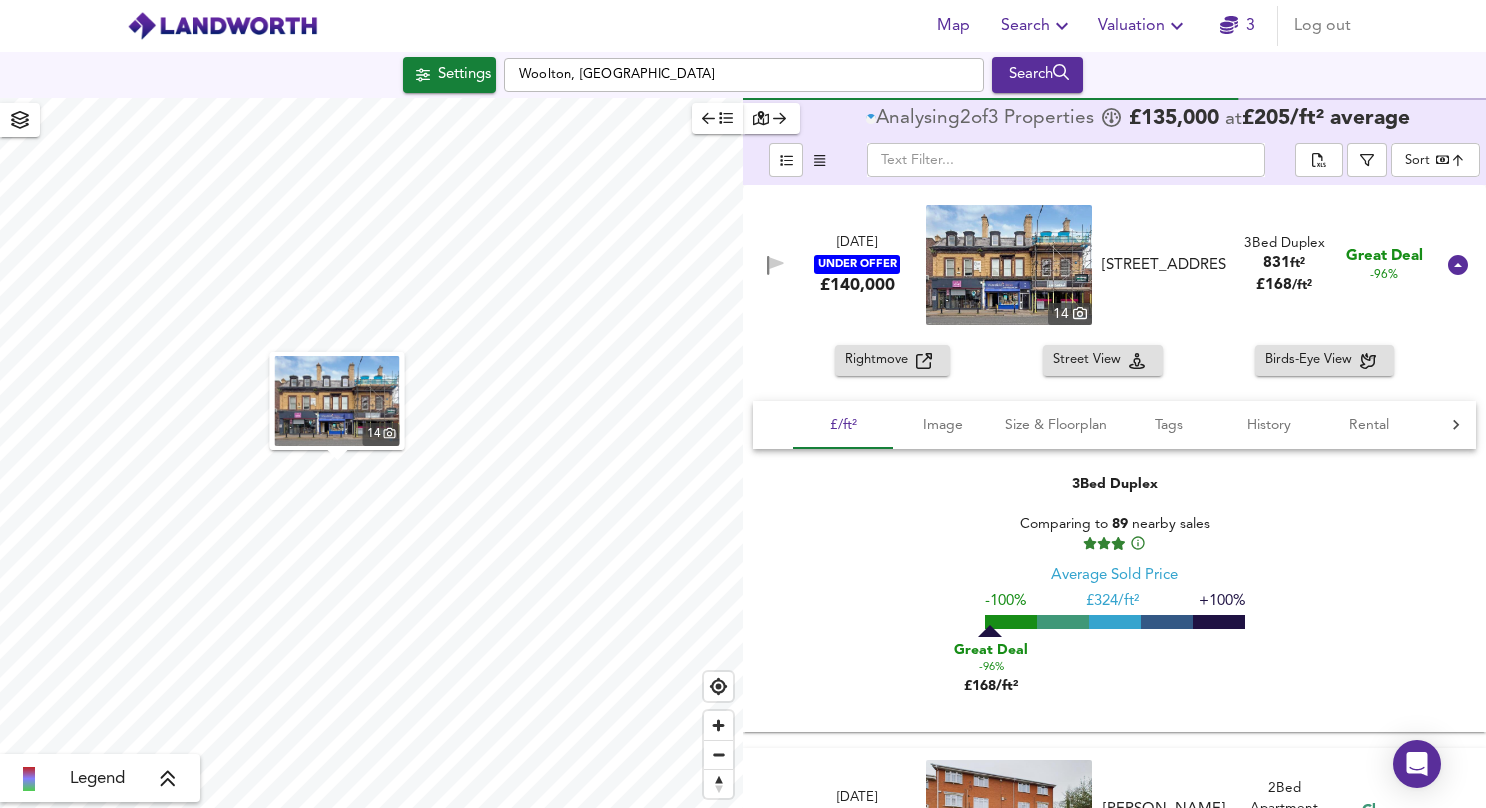 click at bounding box center [1009, 265] 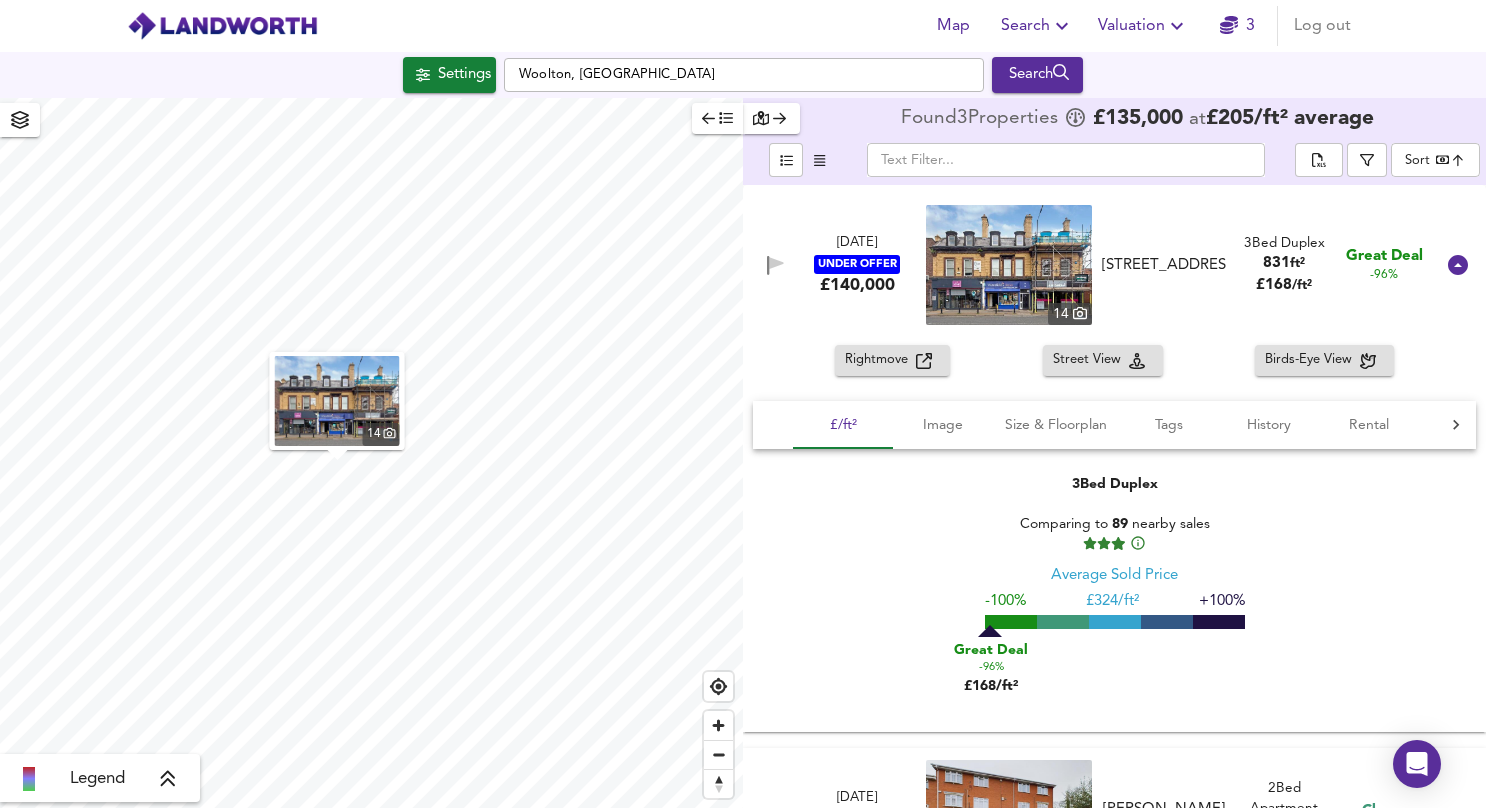 click on "Map Search Valuation    3 Log out        Settings     [GEOGRAPHIC_DATA], [GEOGRAPHIC_DATA]        Search        14           Legend       Found  3  Propert ies     £ 135,000   at  £ 205 / ft²   average              ​         Sort   bestdeal ​ [DATE] UNDER OFFER £140,000     [STREET_ADDRESS] 3  Bed   Duplex 831 ft² £ 168 / ft²   Great Deal -96% Rightmove       Street View       Birds-Eye View       £/ft² Image Size & Floorplan Tags History Rental Agent 3  Bed   Duplex Comparing to   89   nearby sales   Average Sold Price -100% £ 324/ft² +100% Great Deal -96% £168/ft²   14     Floorplan Size: 77m² = 831ft² Duplex En-suite Exceptional Fireplace Modern Kitchen Open Plan Kitchen Spacious [DATE] :  Listed for  £ 140,000 You can find average rental prices for  L25  on   [DOMAIN_NAME] Atlas Estate Agents - [GEOGRAPHIC_DATA] 0151 453 7282 [DATE] UNDER OFFER £160,000     23     2  Bed   665" at bounding box center [743, 404] 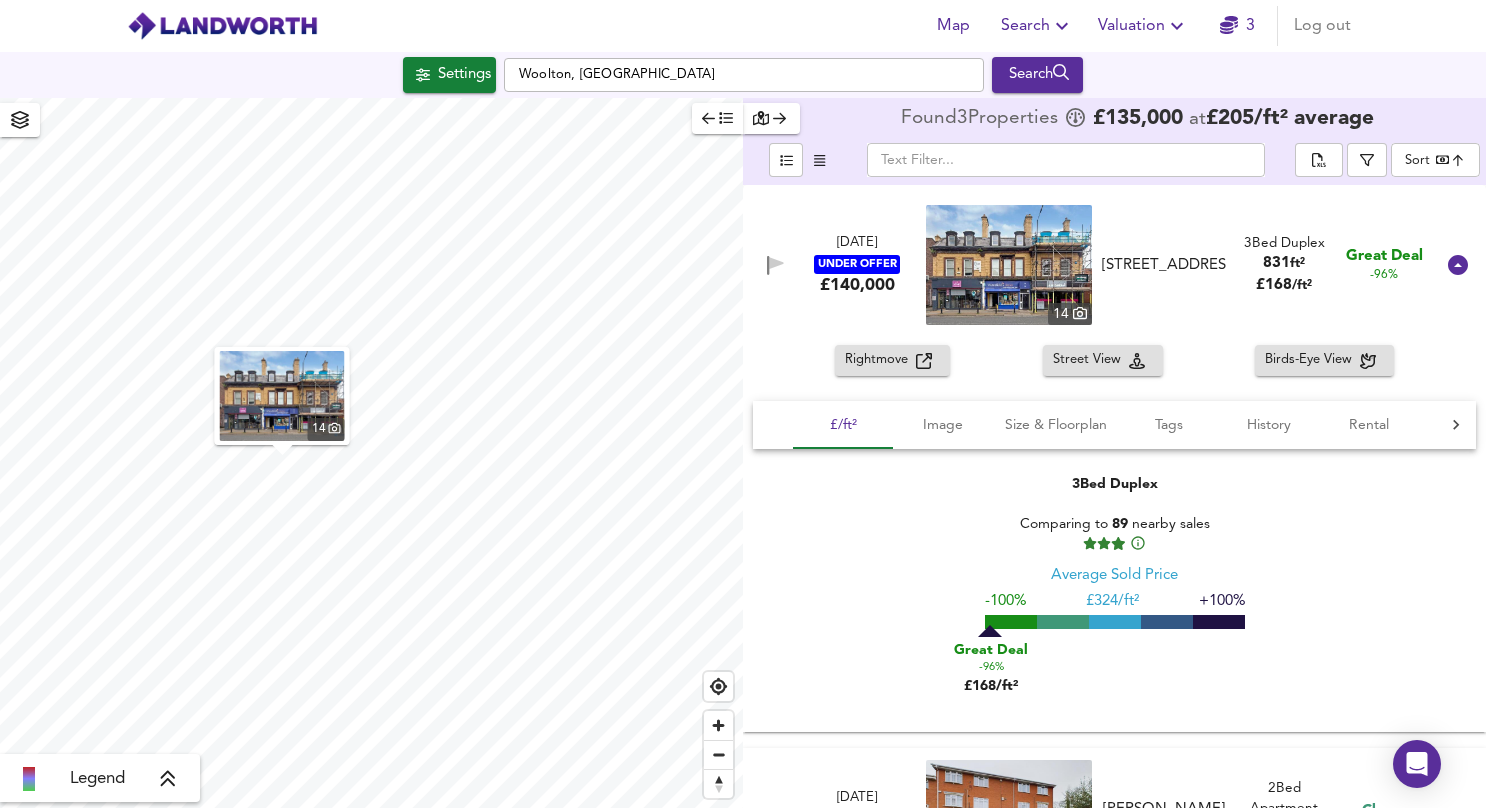 click on "Map Search Valuation    3 Log out        Settings     [GEOGRAPHIC_DATA], [GEOGRAPHIC_DATA]        Search        14           Legend       Found  3  Propert ies     £ 135,000   at  £ 205 / ft²   average              ​         Sort   bestdeal ​ [DATE] UNDER OFFER £140,000     [STREET_ADDRESS] 3  Bed   Duplex 831 ft² £ 168 / ft²   Great Deal -96% Rightmove       Street View       Birds-Eye View       £/ft² Image Size & Floorplan Tags History Rental Agent 3  Bed   Duplex Comparing to   89   nearby sales   Average Sold Price -100% £ 324/ft² +100% Great Deal -96% £168/ft²   14     Floorplan Size: 77m² = 831ft² Duplex En-suite Exceptional Fireplace Modern Kitchen Open Plan Kitchen Spacious [DATE] :  Listed for  £ 140,000 You can find average rental prices for  L25  on   [DOMAIN_NAME] Atlas Estate Agents - [GEOGRAPHIC_DATA] 0151 453 7282 [DATE] UNDER OFFER £160,000     23     2  Bed   665" at bounding box center [743, 404] 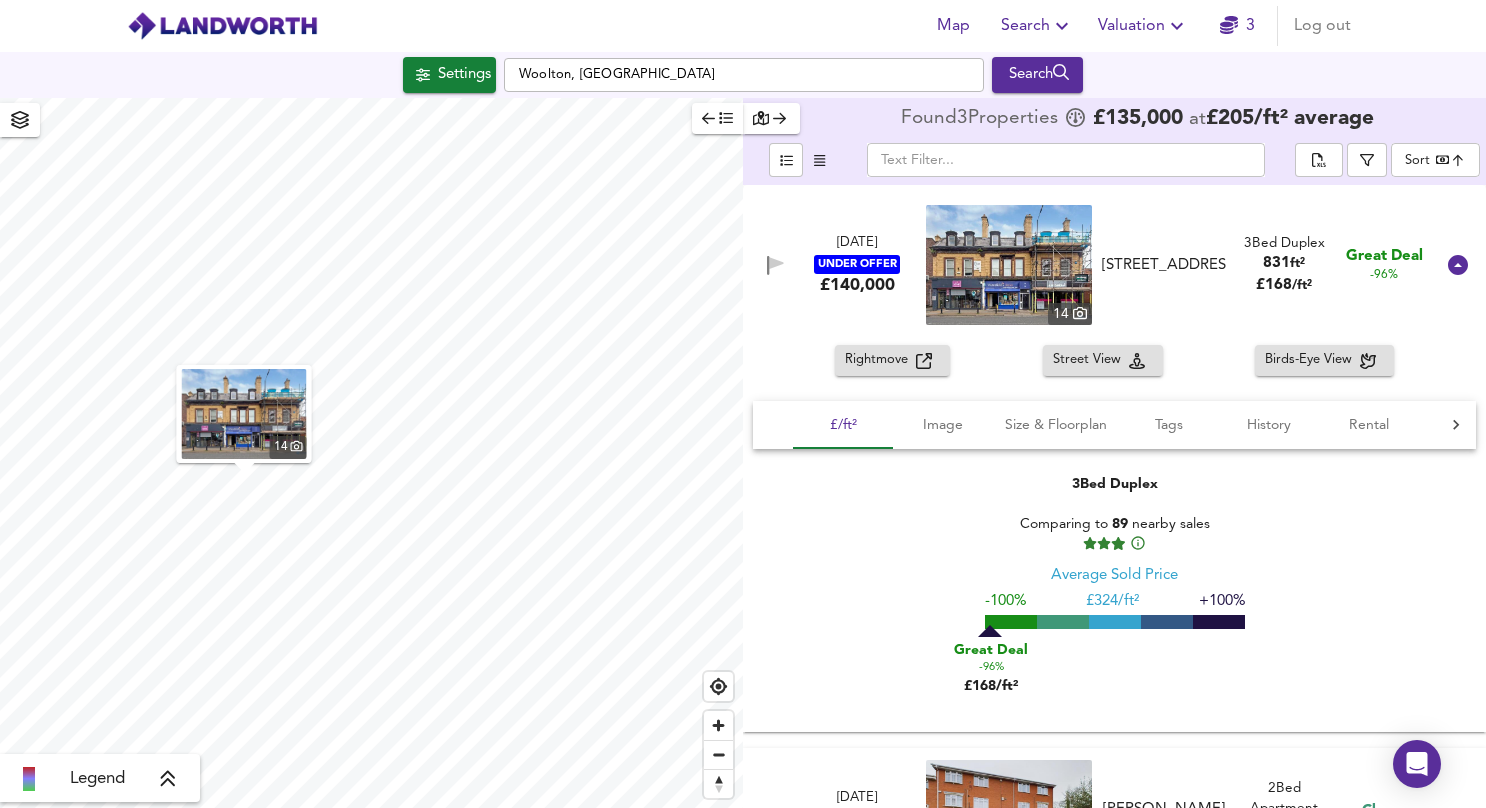 type on "6011" 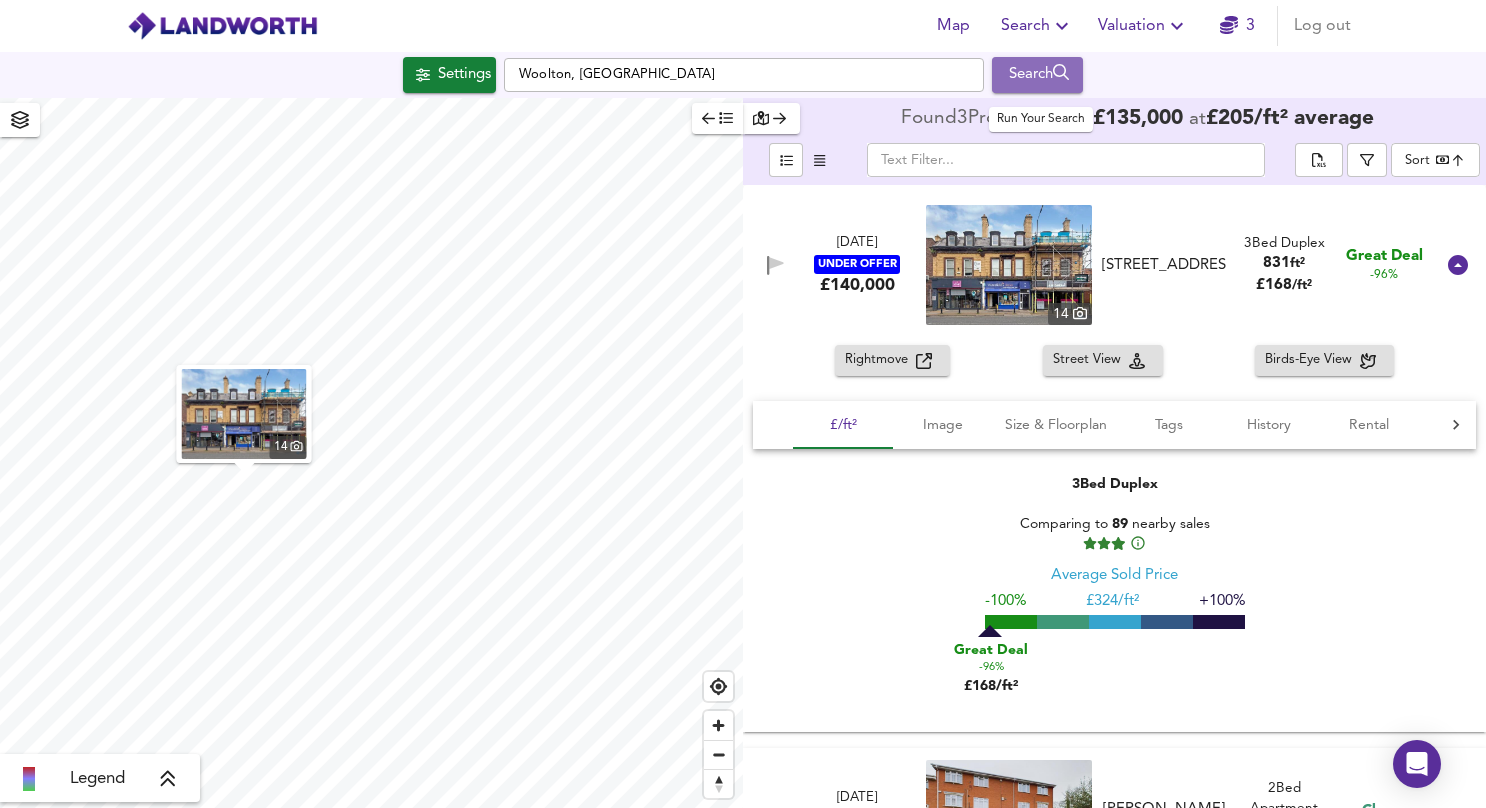 click on "Search" at bounding box center (1037, 75) 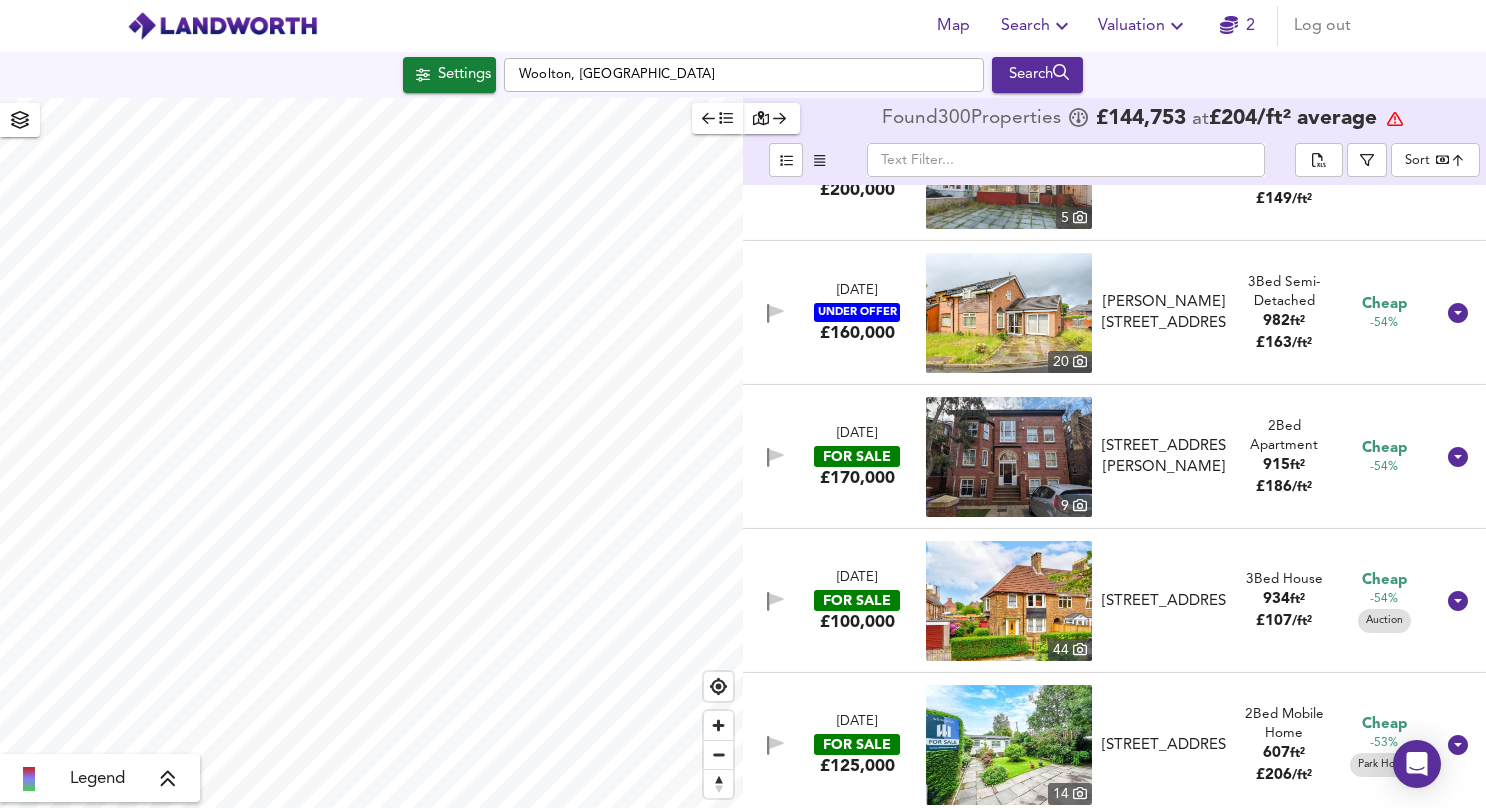 scroll, scrollTop: 1700, scrollLeft: 0, axis: vertical 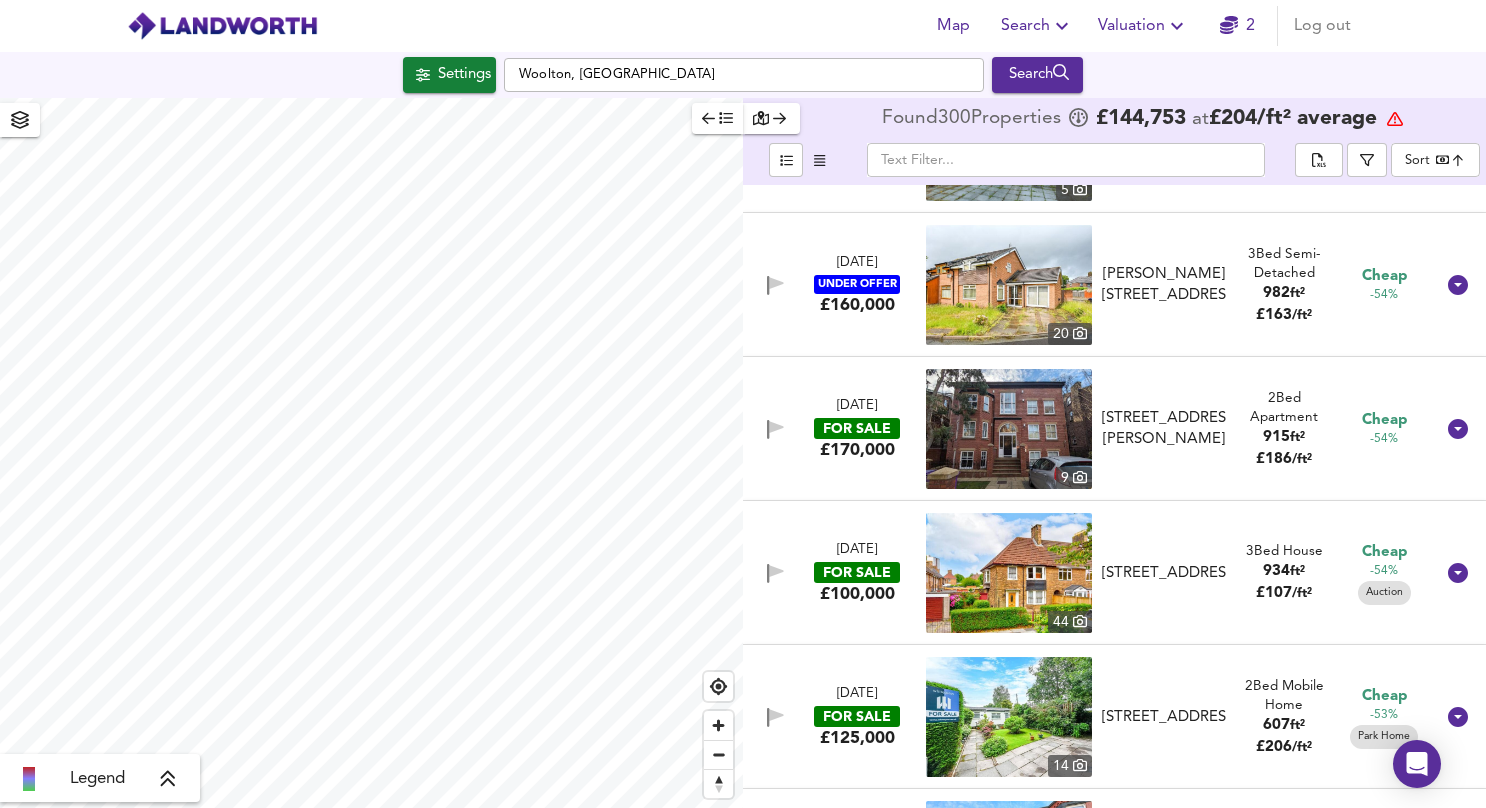 click on "FOR SALE" at bounding box center [857, 572] 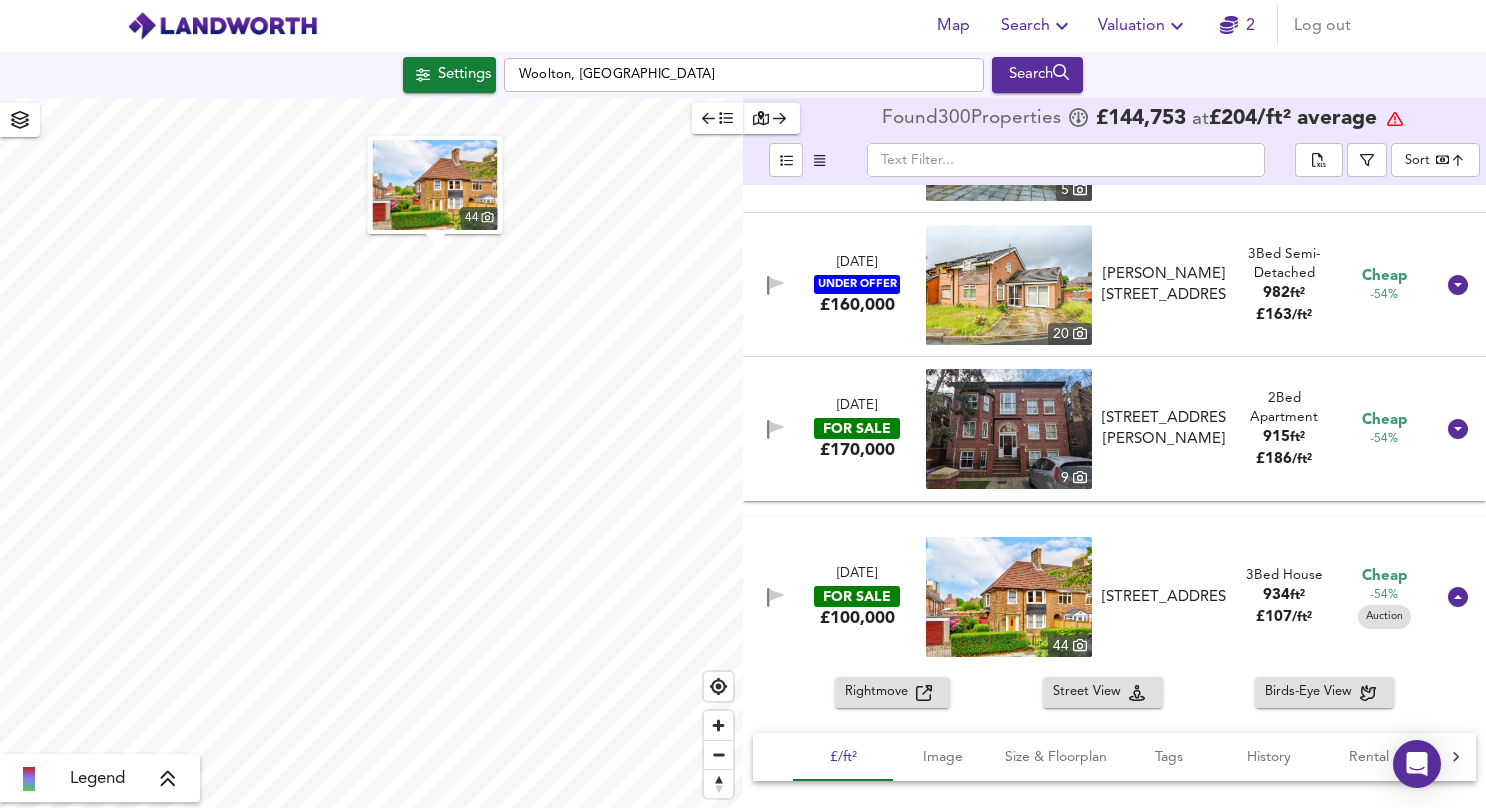 click at bounding box center [1009, 597] 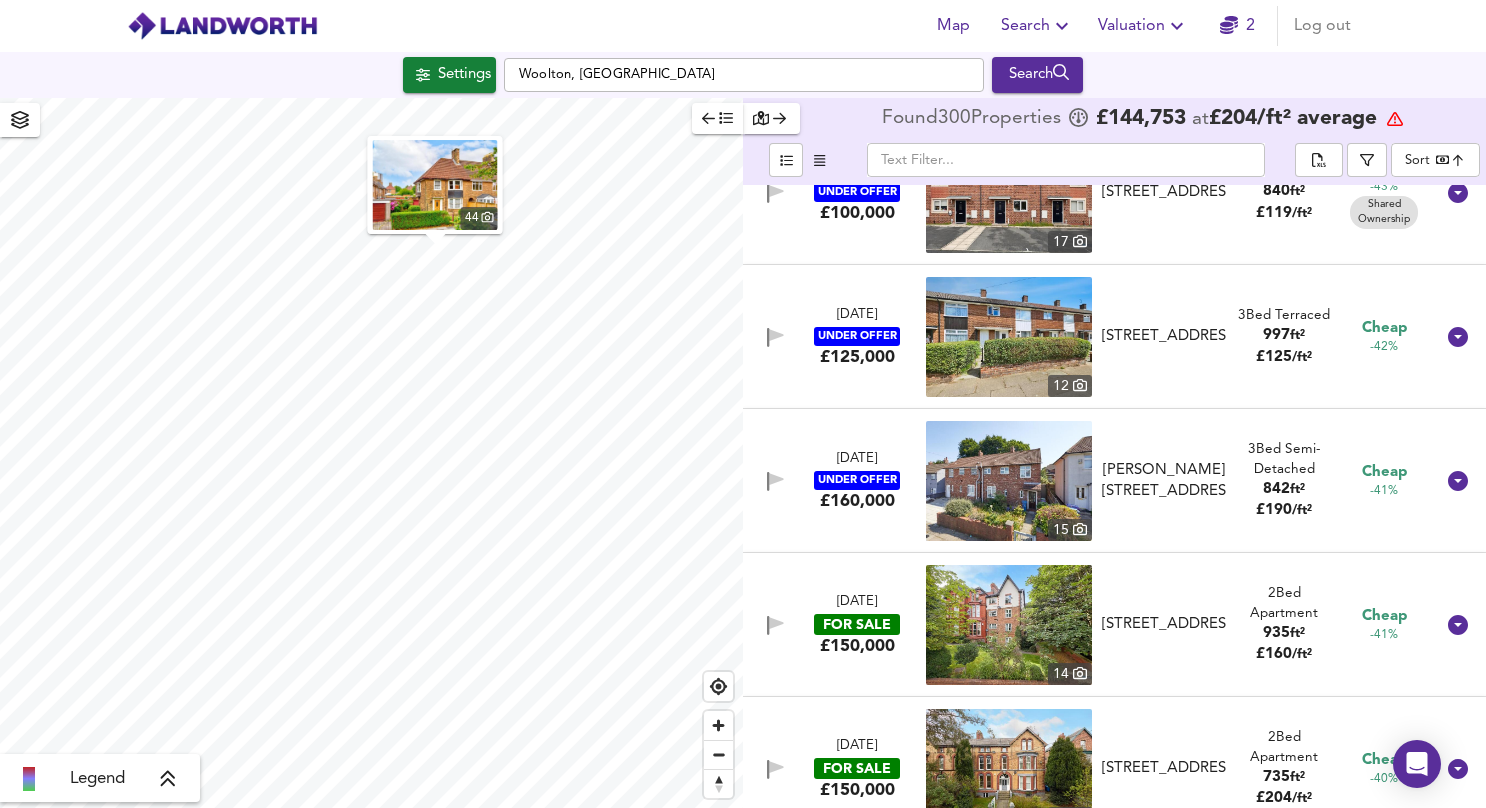 scroll, scrollTop: 3800, scrollLeft: 0, axis: vertical 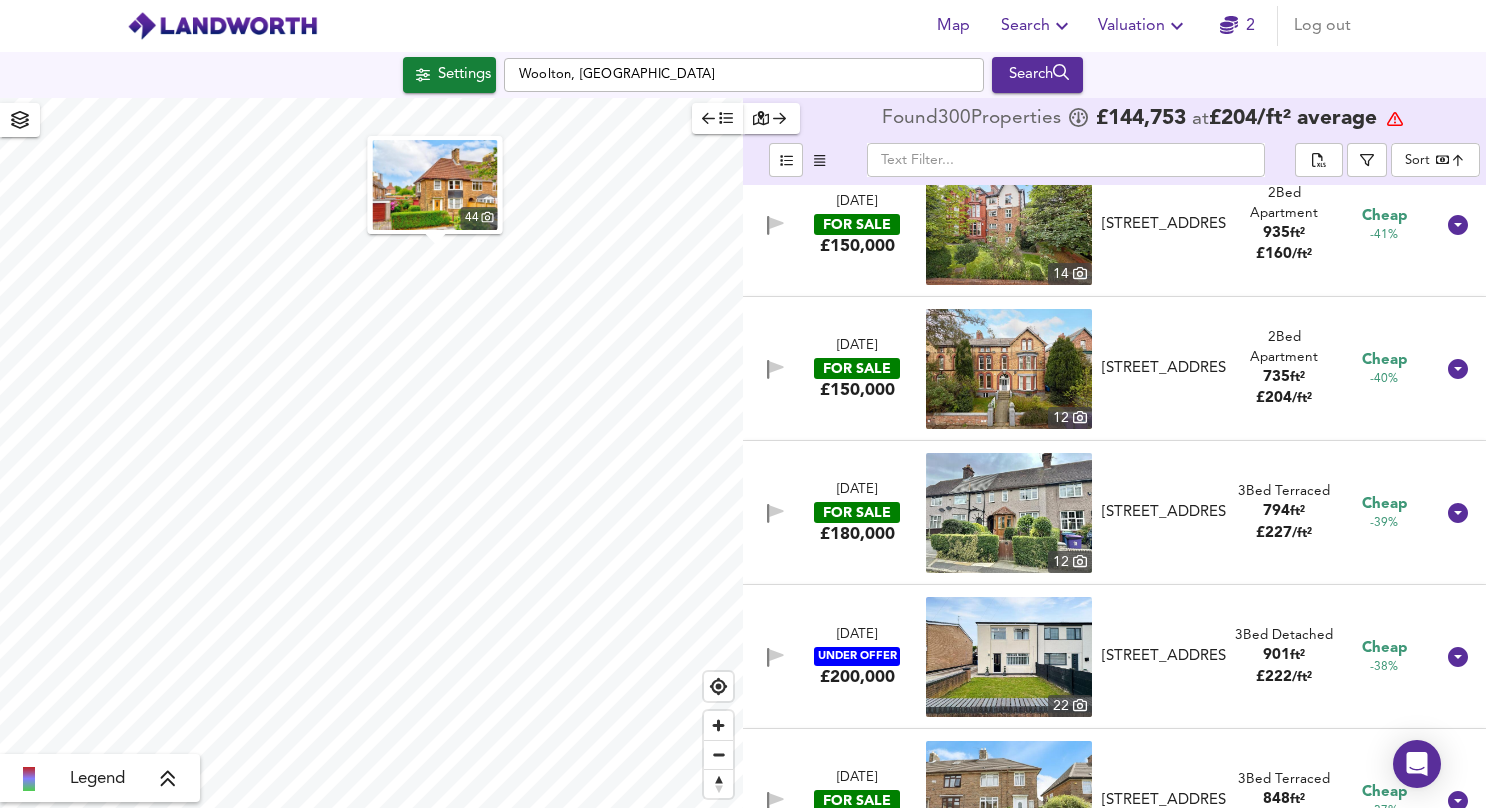 click at bounding box center (1009, 369) 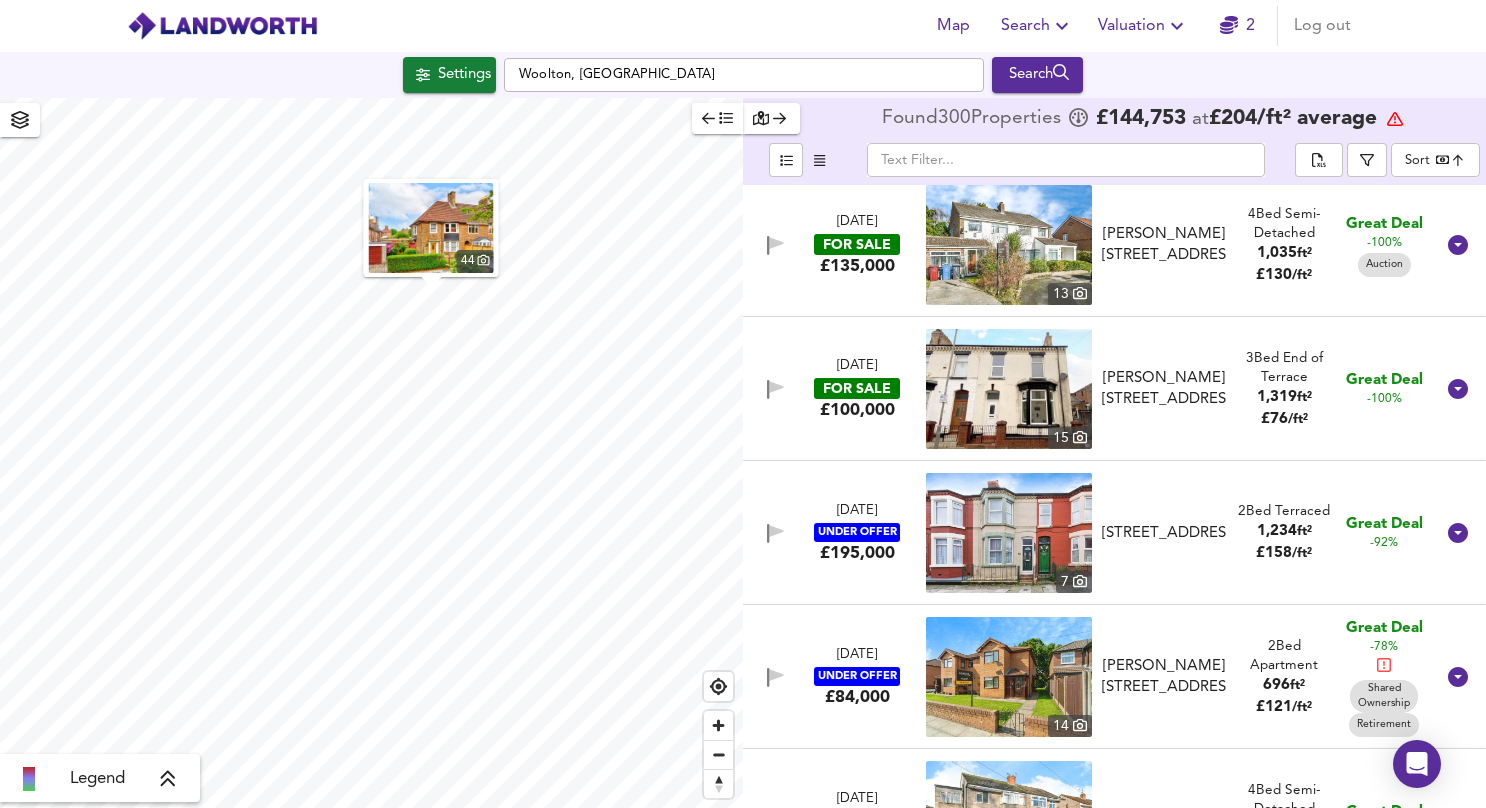 scroll, scrollTop: 0, scrollLeft: 0, axis: both 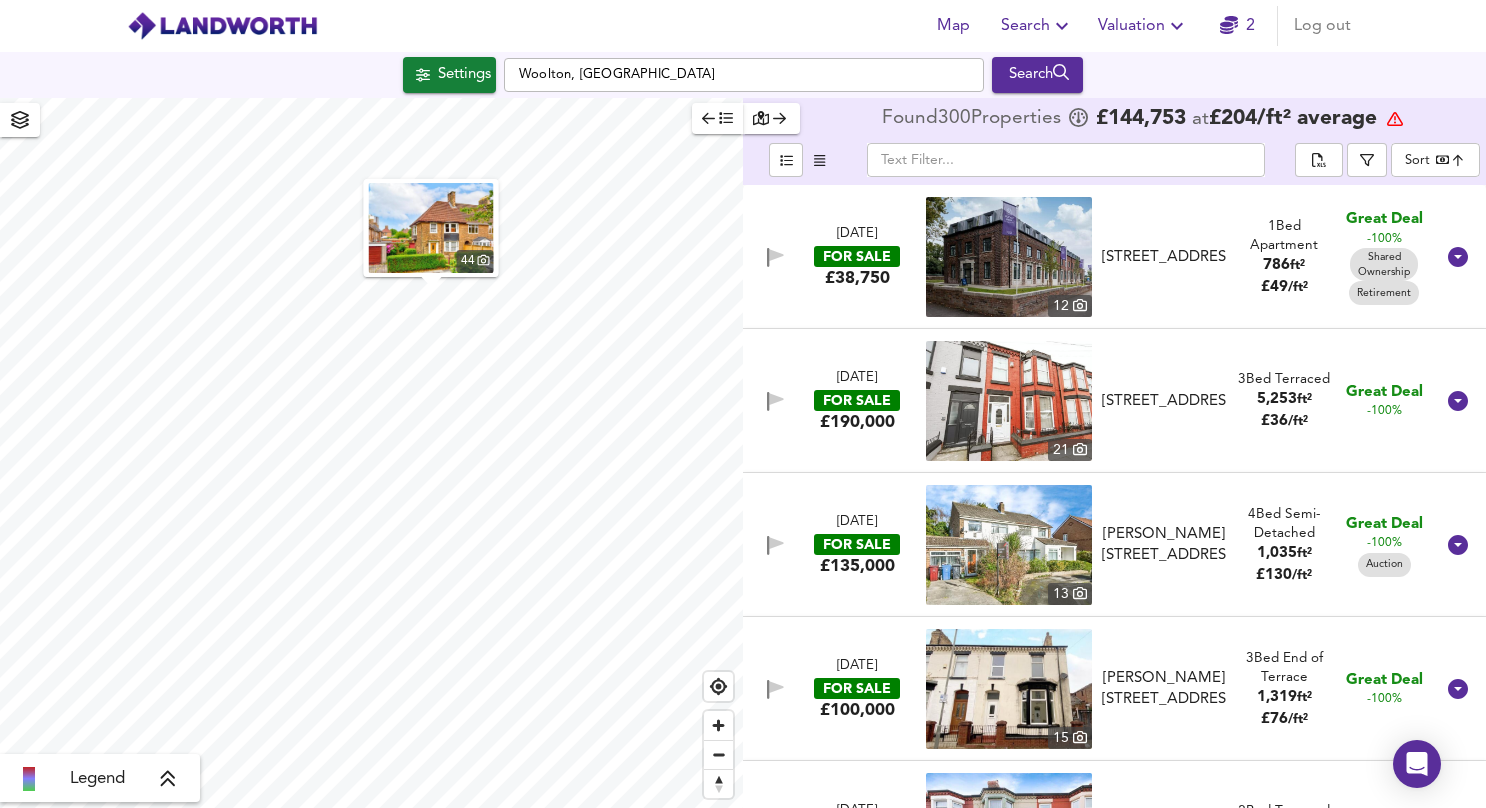 click on "Map Search Valuation    2 Log out        Settings     [GEOGRAPHIC_DATA], [GEOGRAPHIC_DATA]        Search        44           Legend       Found  300  Propert ies     £ 144,753   at  £ 204 / ft²   average              ​         Sort   bestdeal ​ [DATE] FOR SALE £38,750     [STREET_ADDRESS][GEOGRAPHIC_DATA] 1  Bed   Apartment 786 ft² £ 49 / ft²   Great Deal -100% Shared Ownership Retirement [DATE] FOR SALE £190,000     [STREET_ADDRESS] 3  Bed   Terraced 5,253 ft² £ 36 / ft²   Great Deal -100% [DATE] FOR SALE £135,000     [STREET_ADDRESS][PERSON_NAME][PERSON_NAME] 4  Bed   Semi-Detached 1,035 ft² £ 130 / ft²   Great Deal -100% Auction [DATE] FOR SALE £100,000     [STREET_ADDRESS][PERSON_NAME][PERSON_NAME] 3  Bed   End of Terrace ft²" at bounding box center (743, 404) 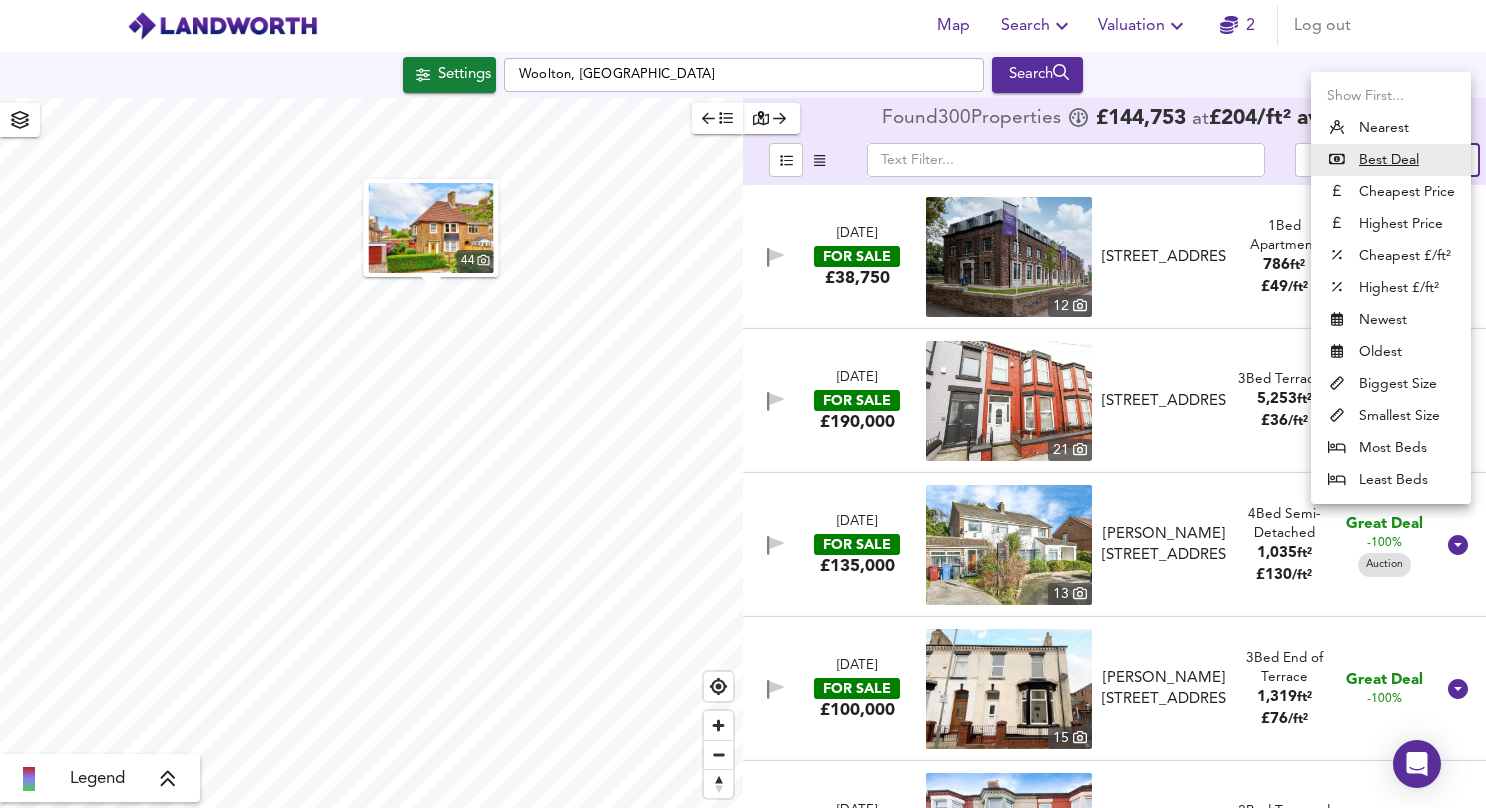 click on "Cheapest Price" at bounding box center [1391, 192] 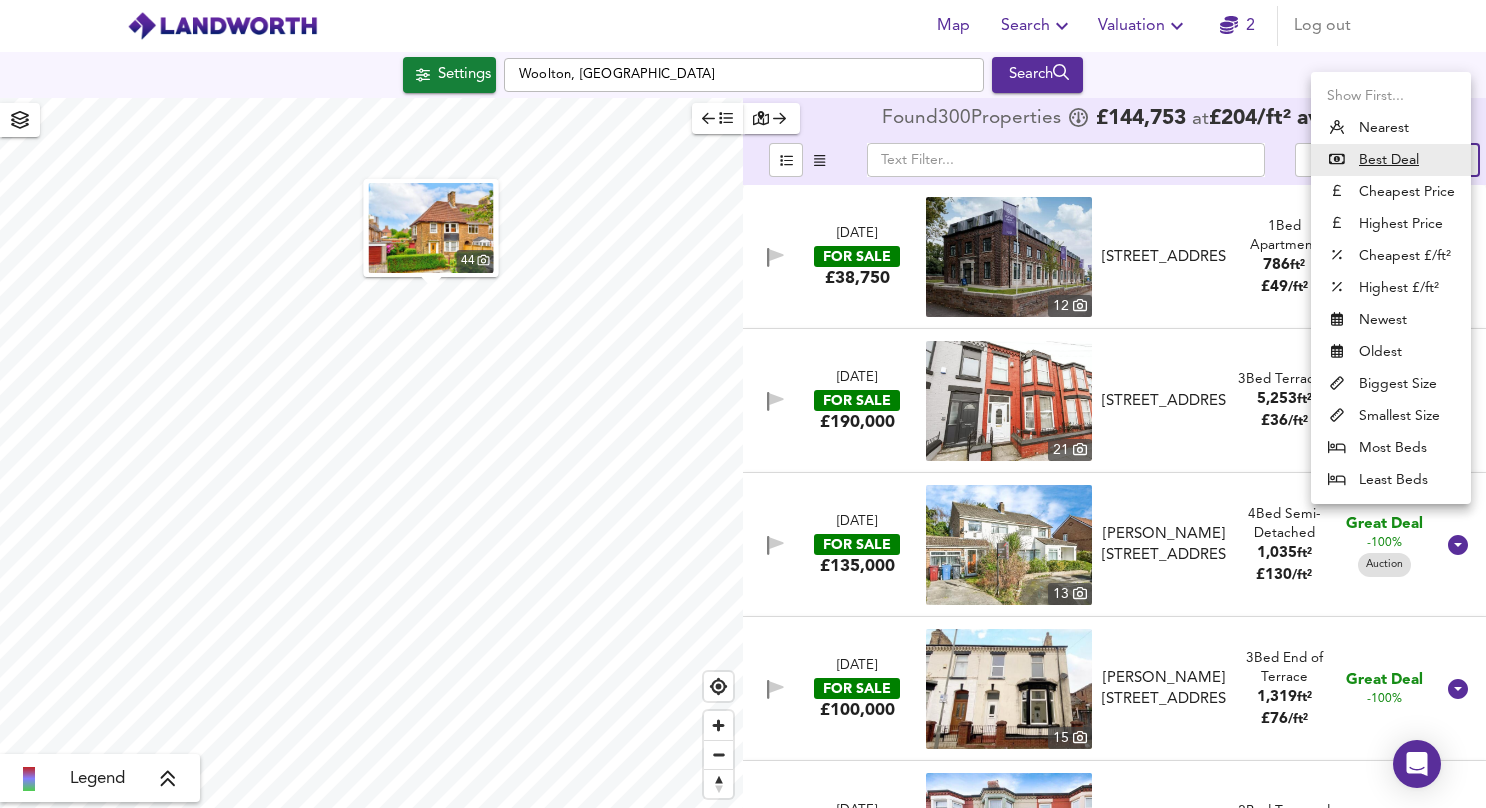 type on "cheapest" 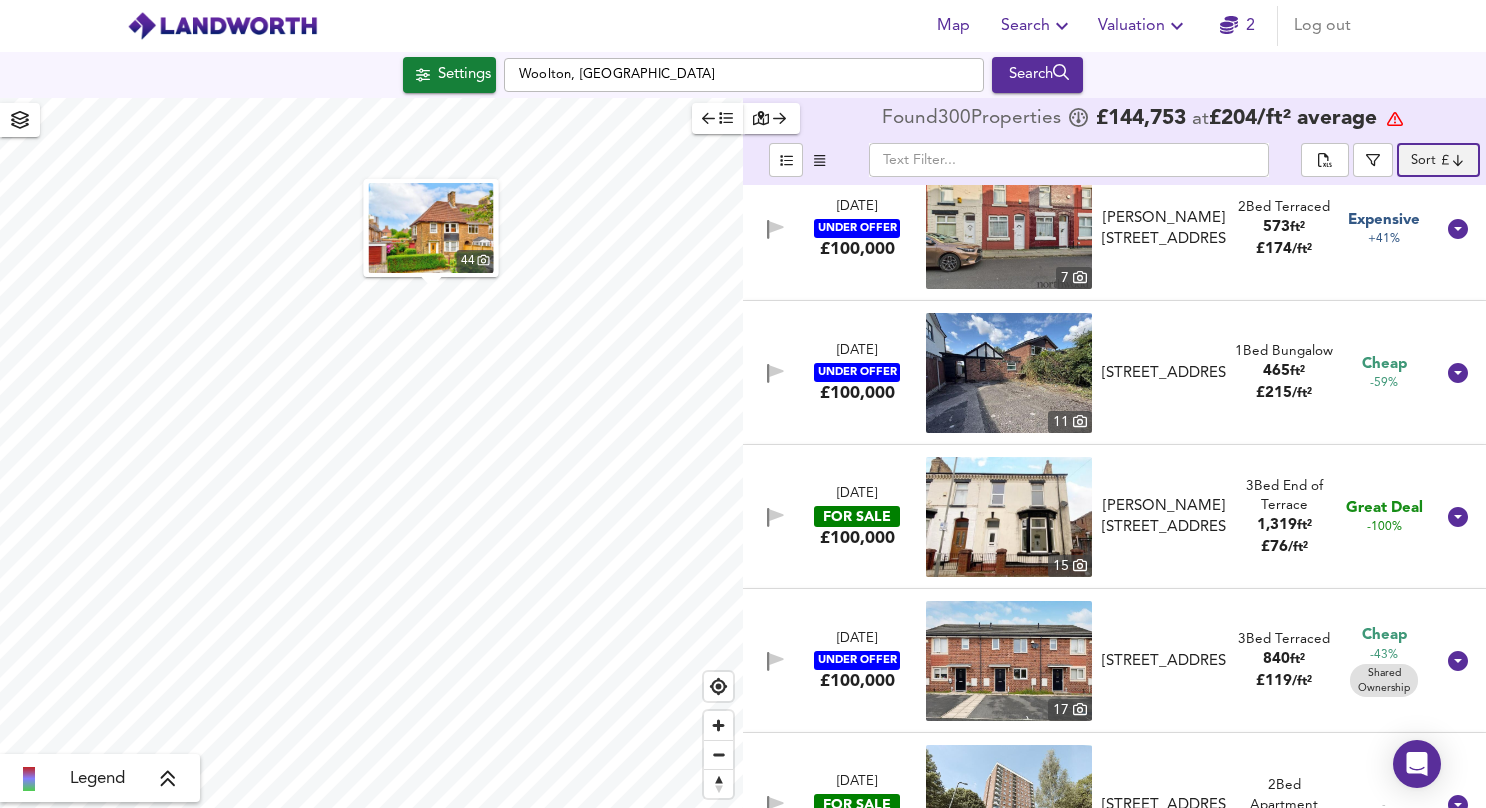scroll, scrollTop: 5600, scrollLeft: 0, axis: vertical 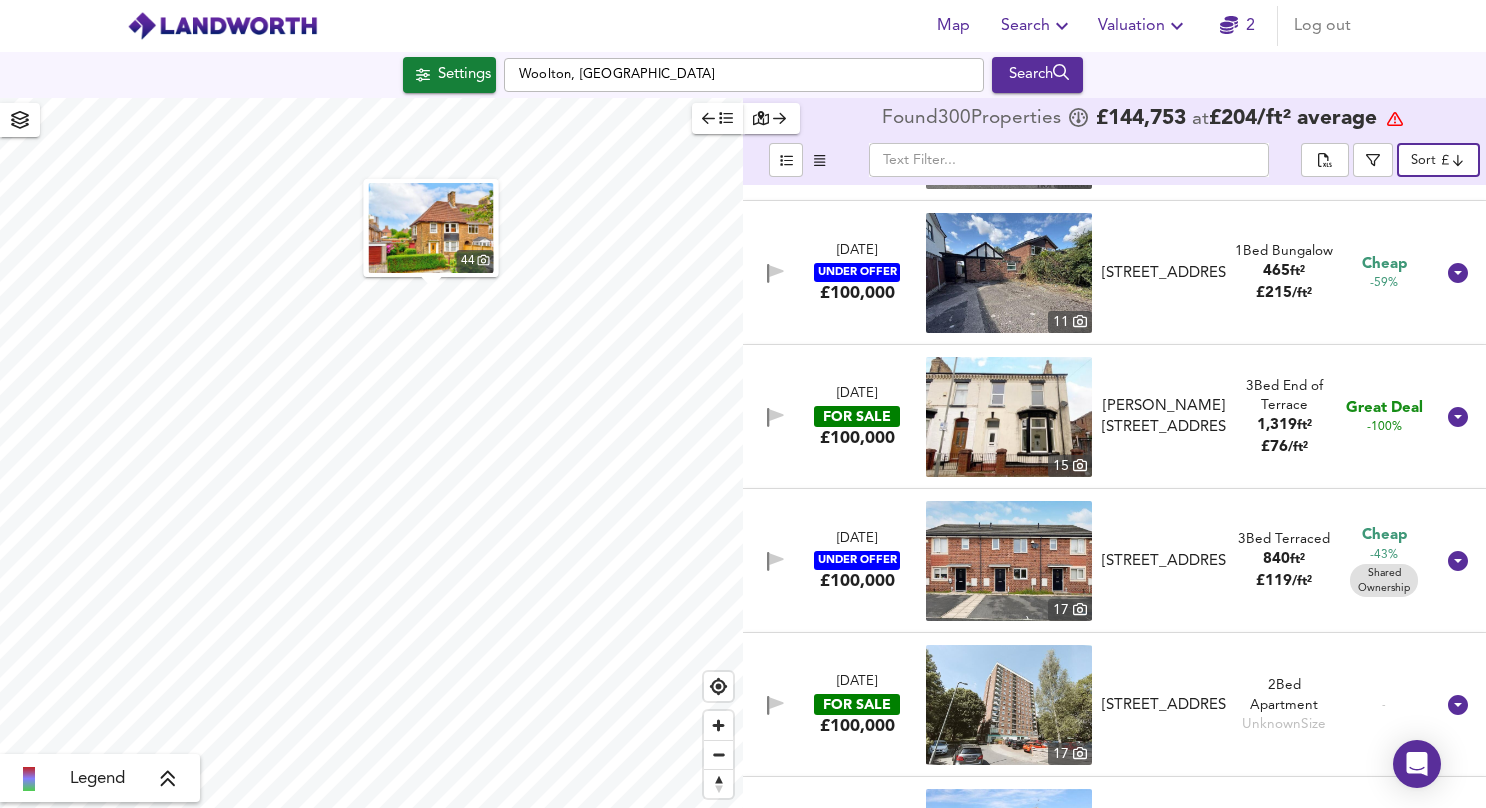 click at bounding box center (1009, 417) 